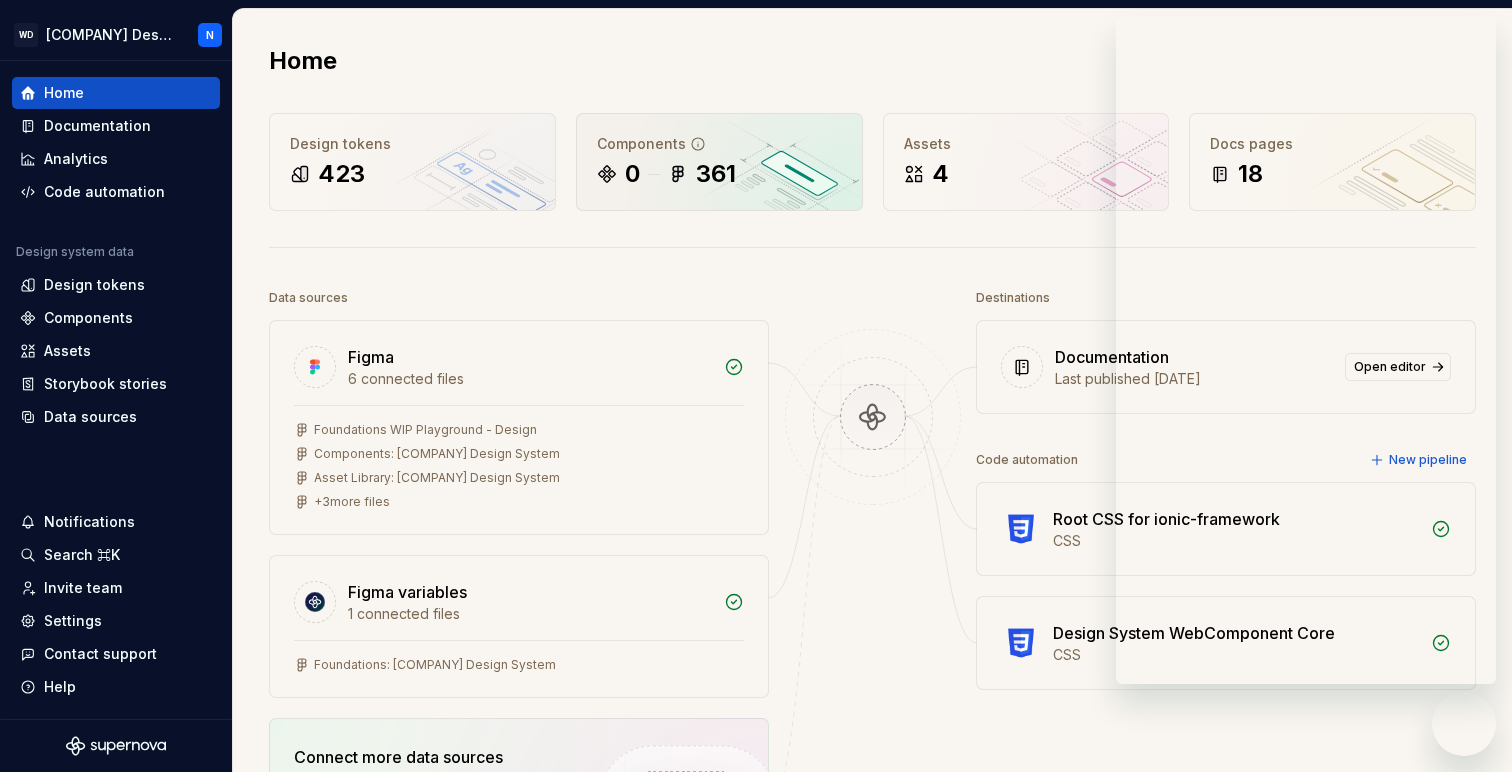 scroll, scrollTop: 0, scrollLeft: 0, axis: both 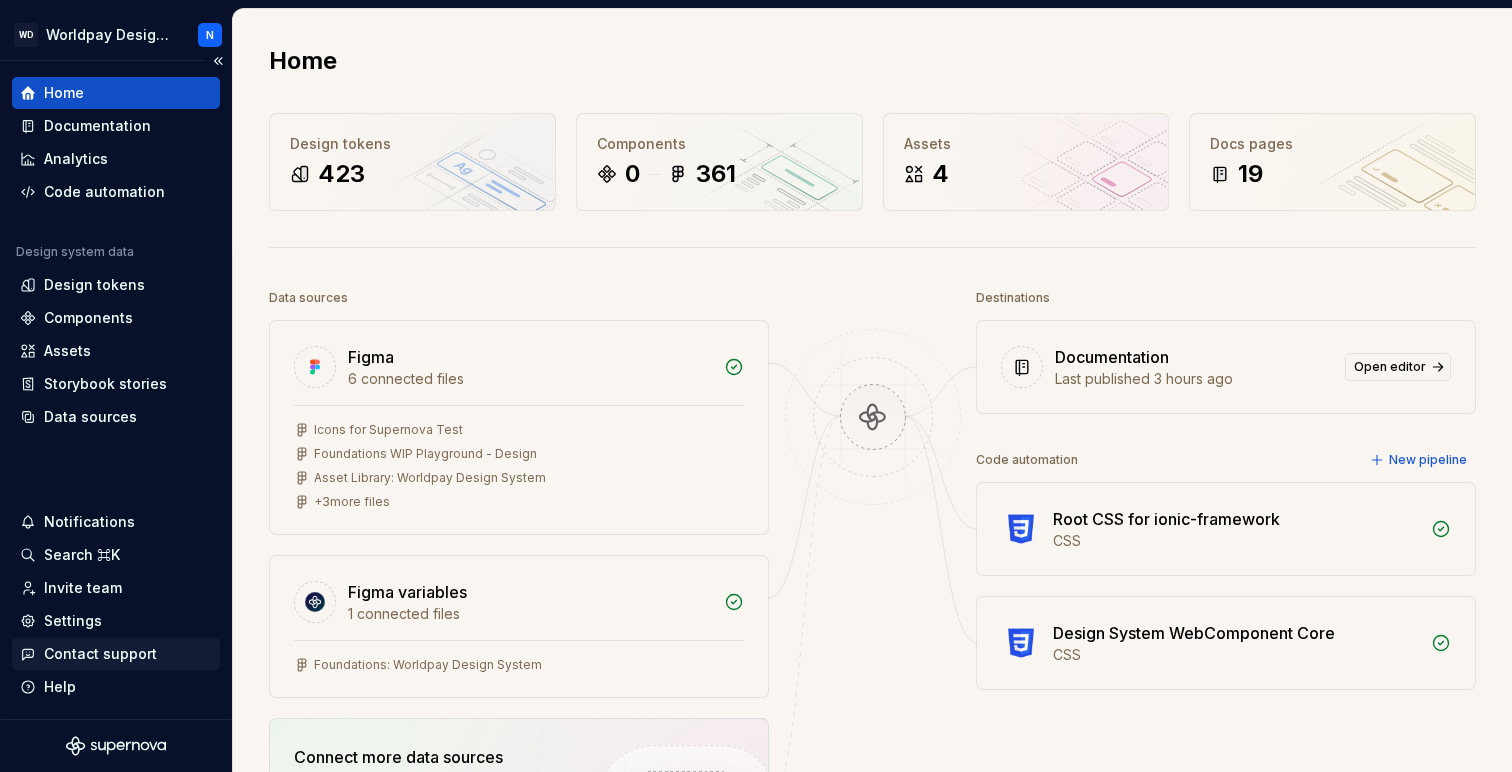 click on "Contact support" at bounding box center [100, 654] 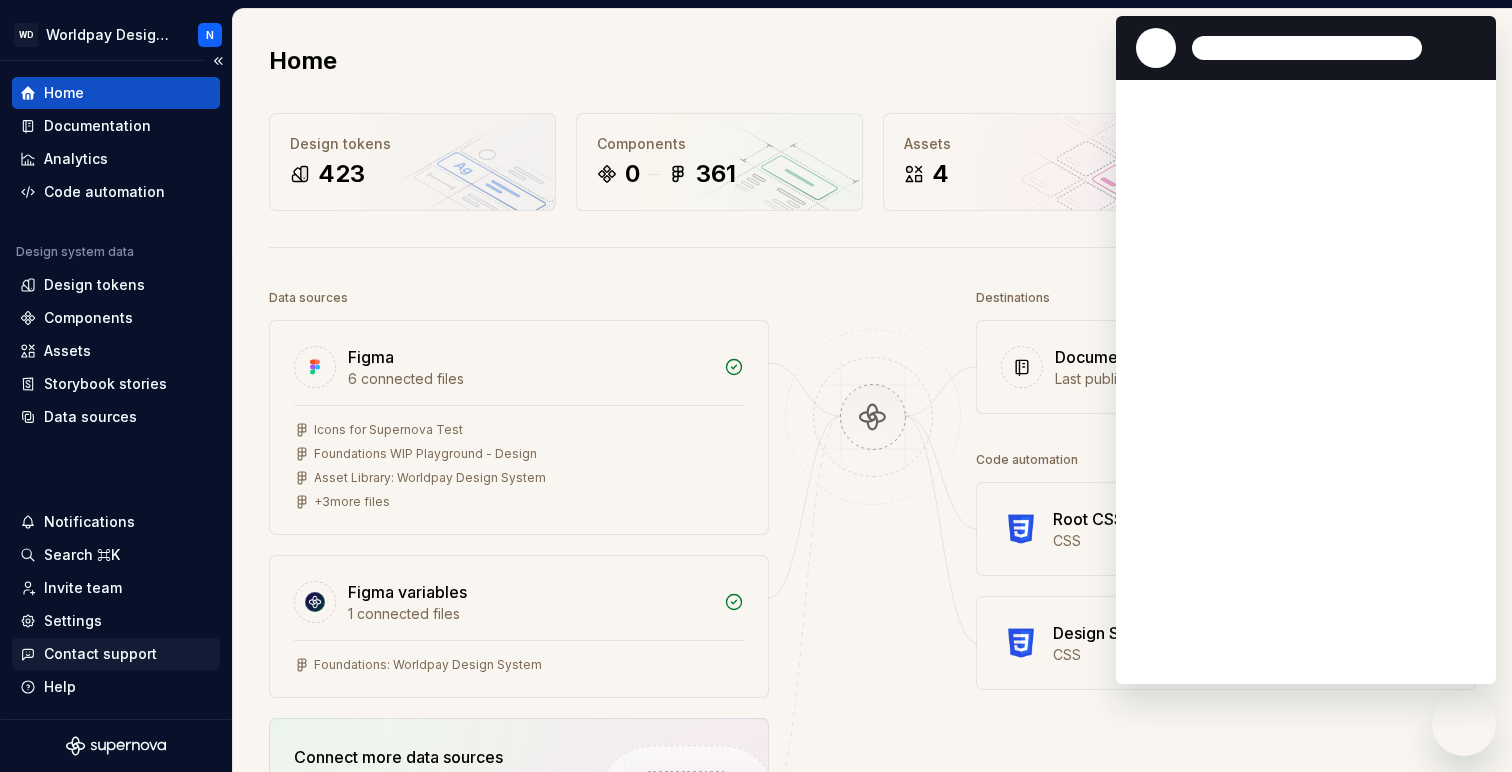 scroll, scrollTop: 0, scrollLeft: 0, axis: both 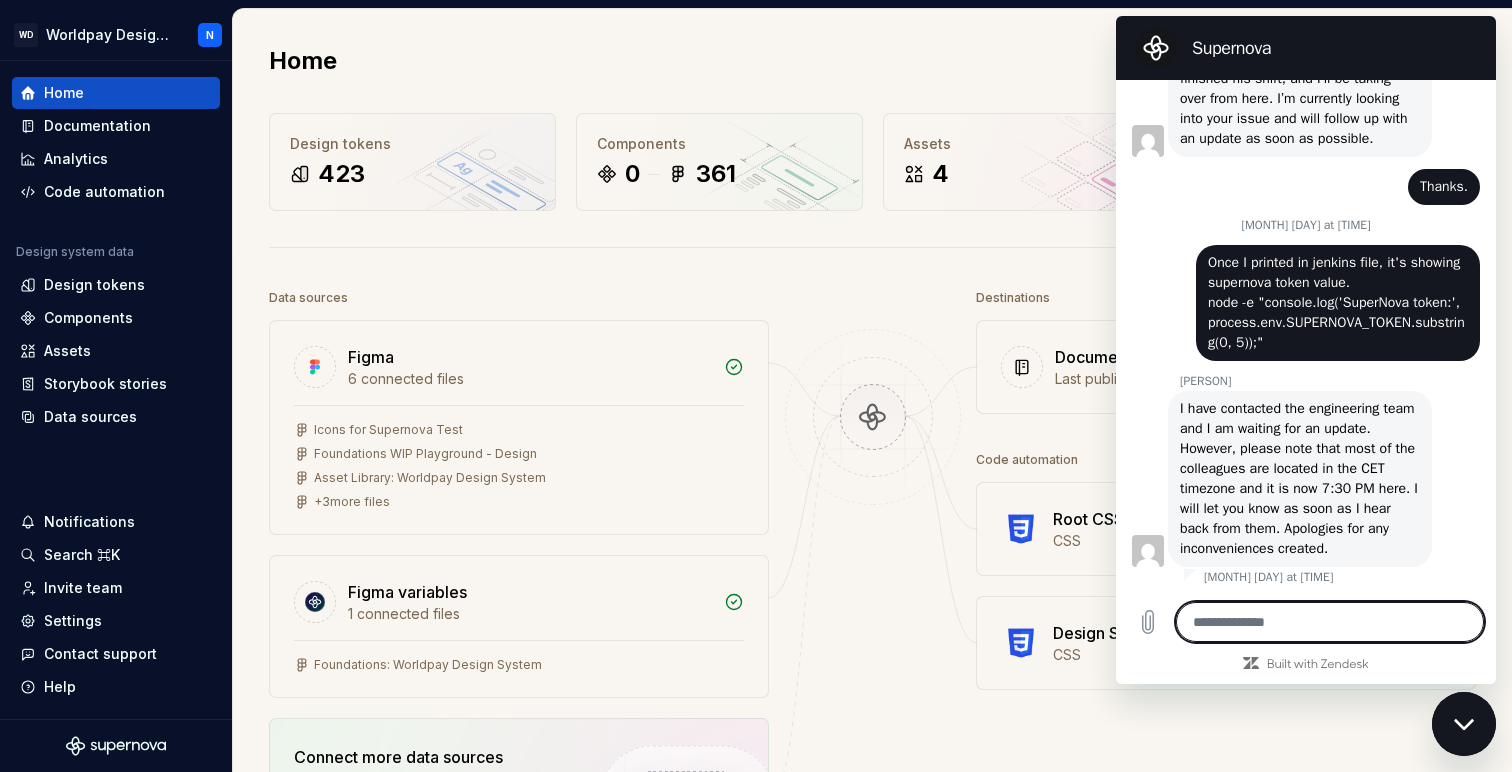 click at bounding box center (1330, 622) 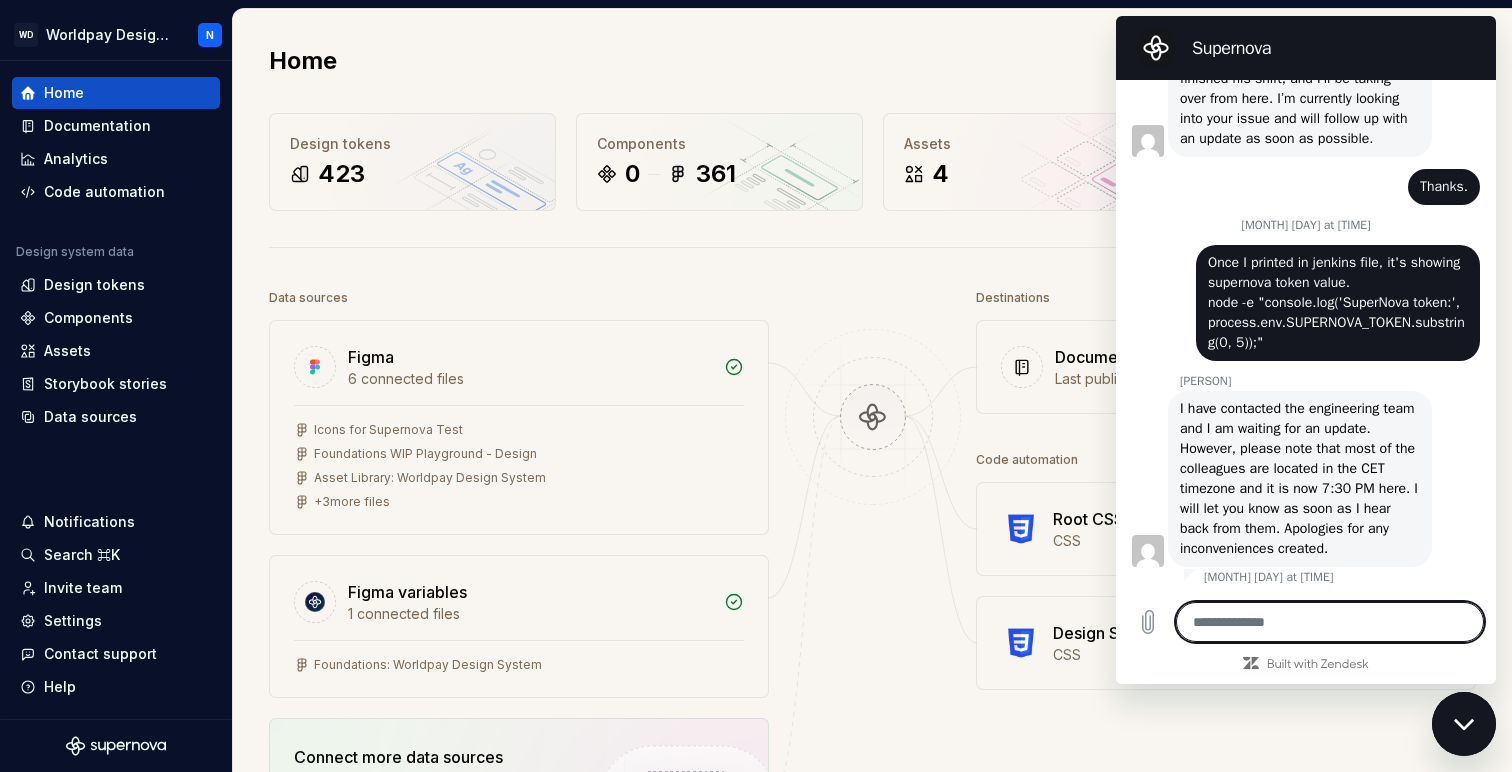 type on "*" 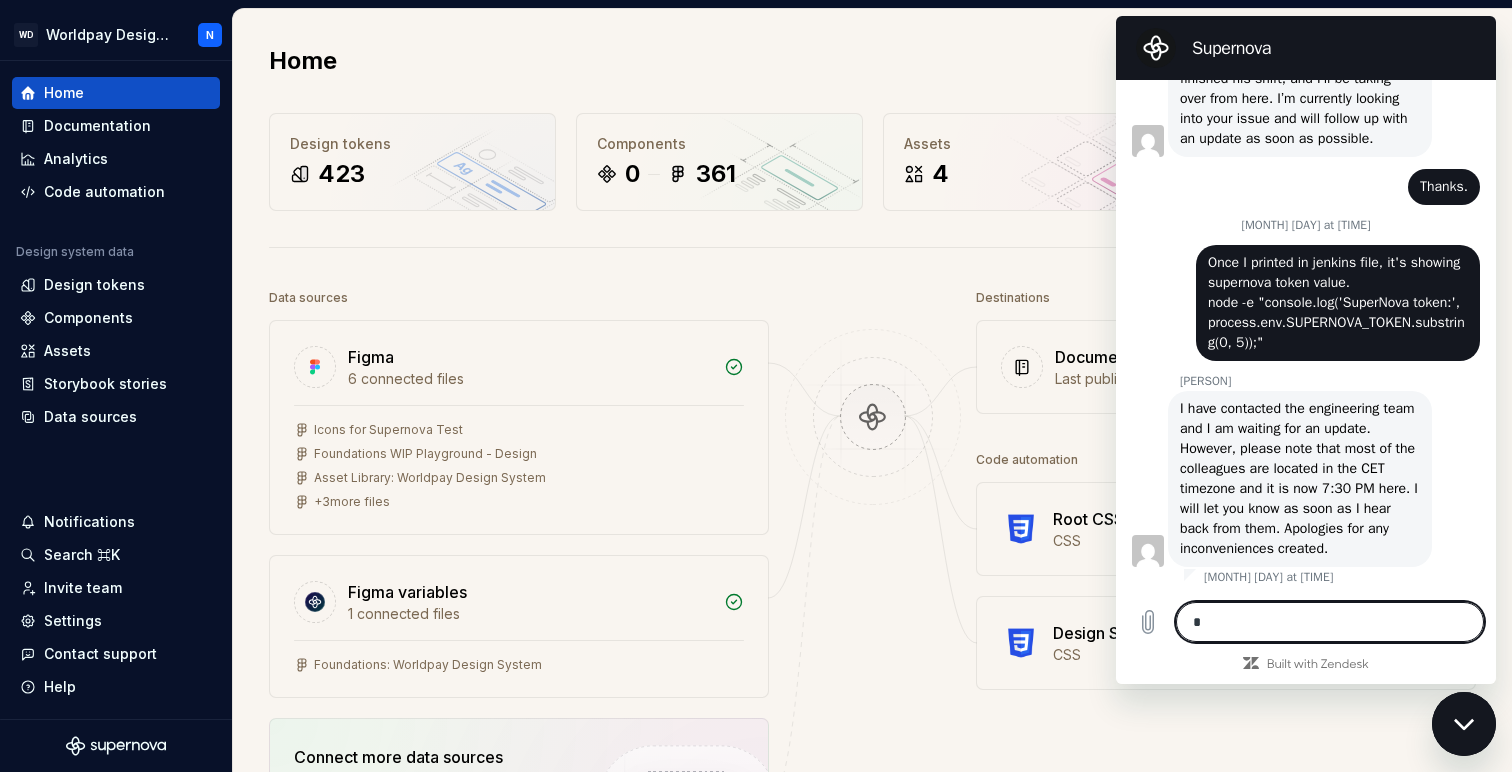 type on "**" 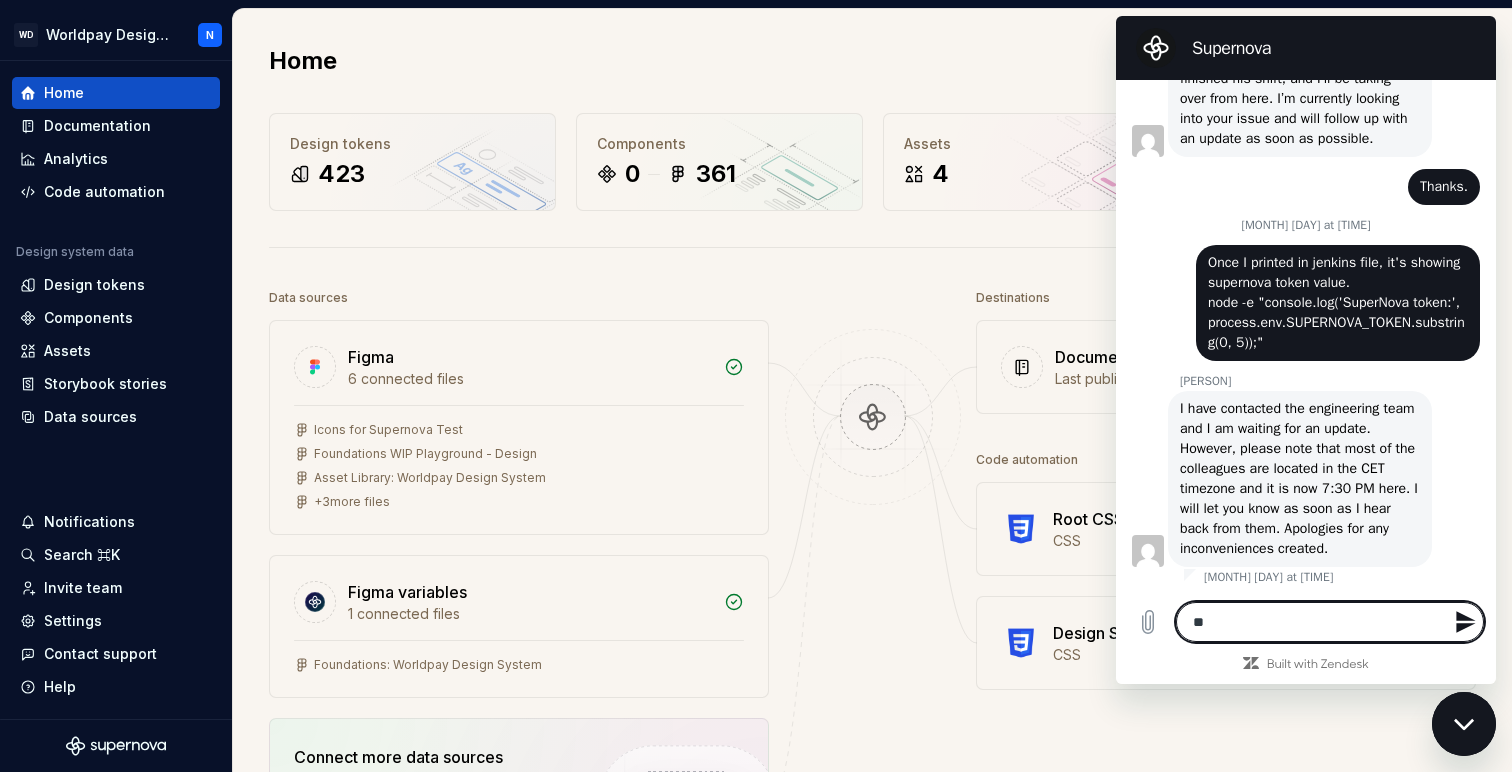 type on "***" 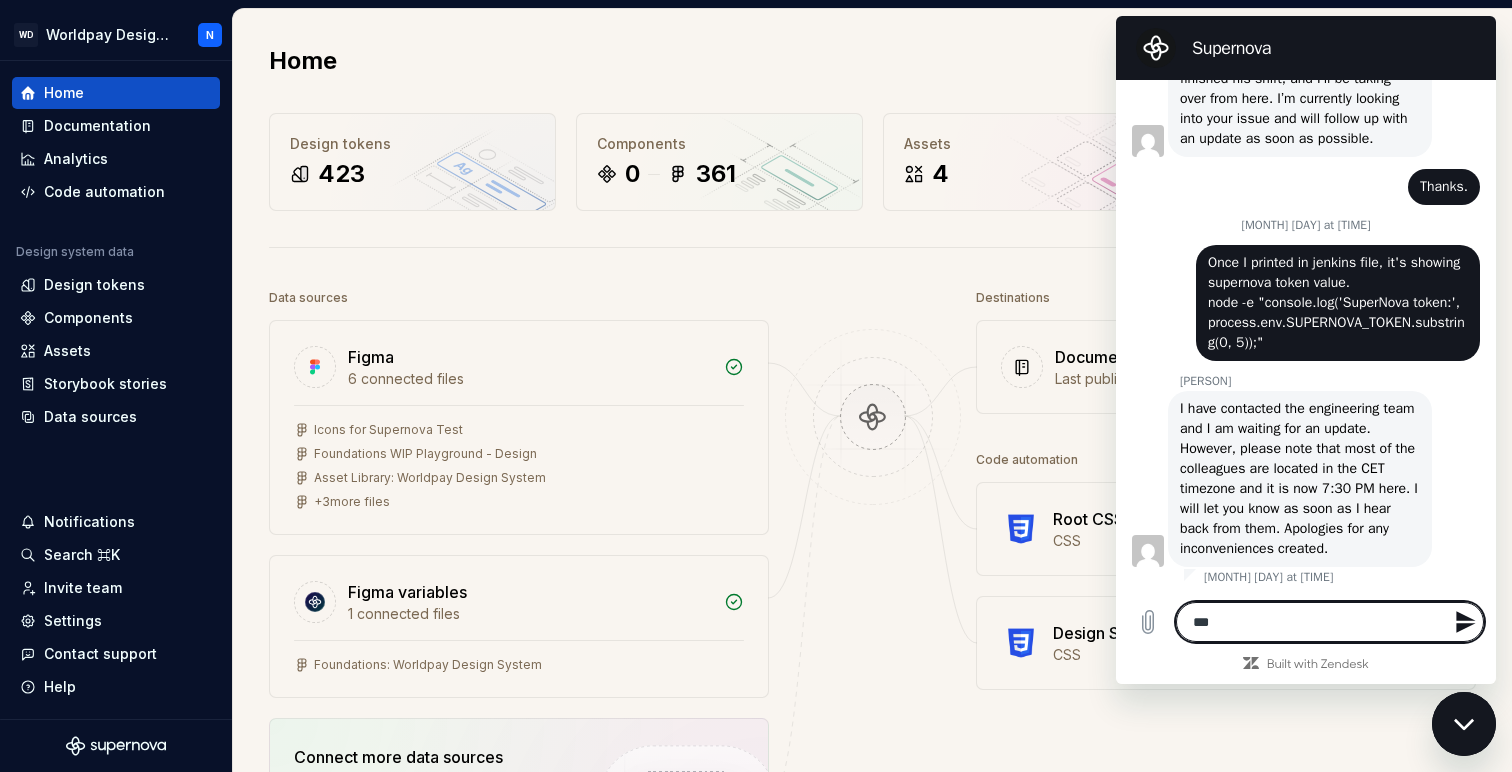 type on "***" 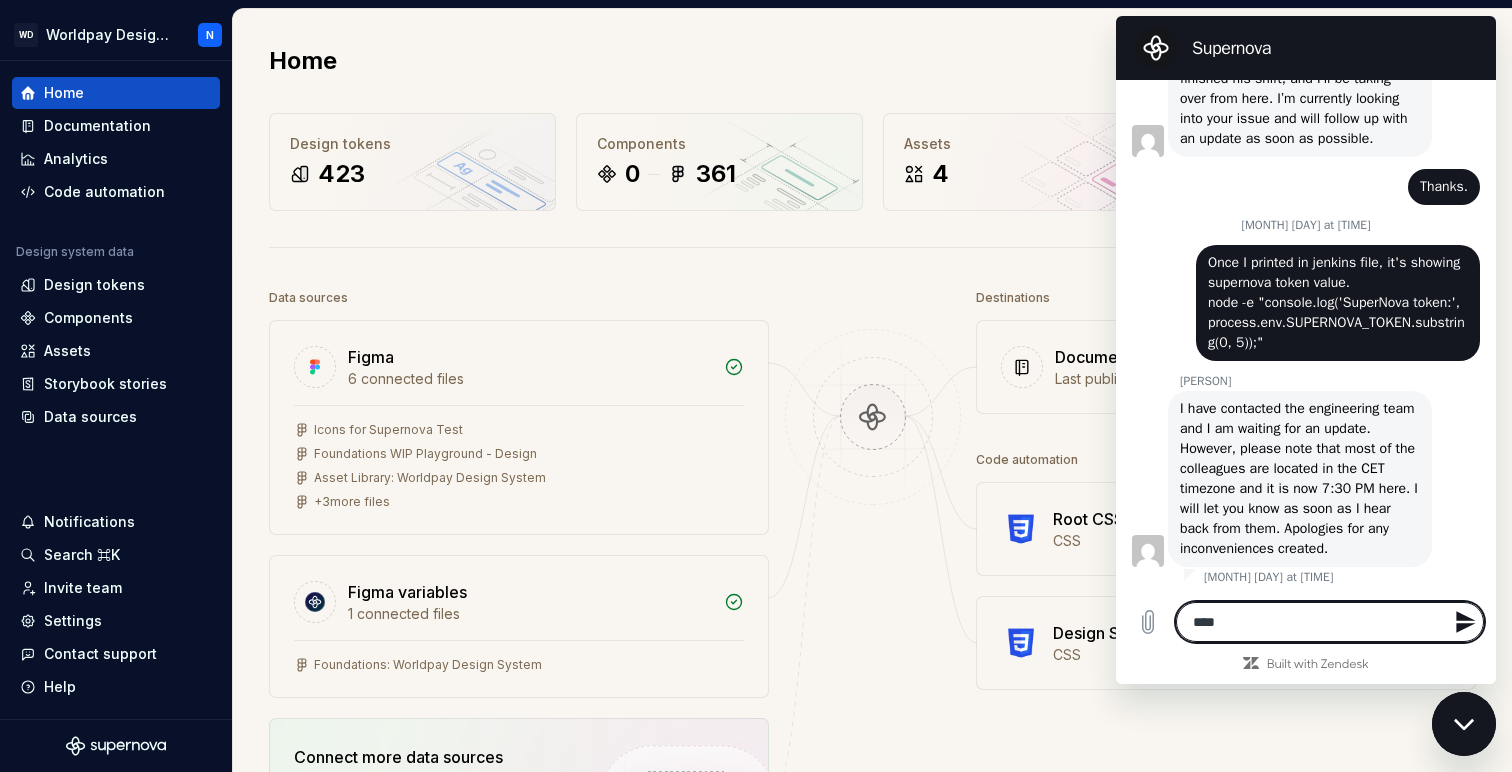 type on "*****" 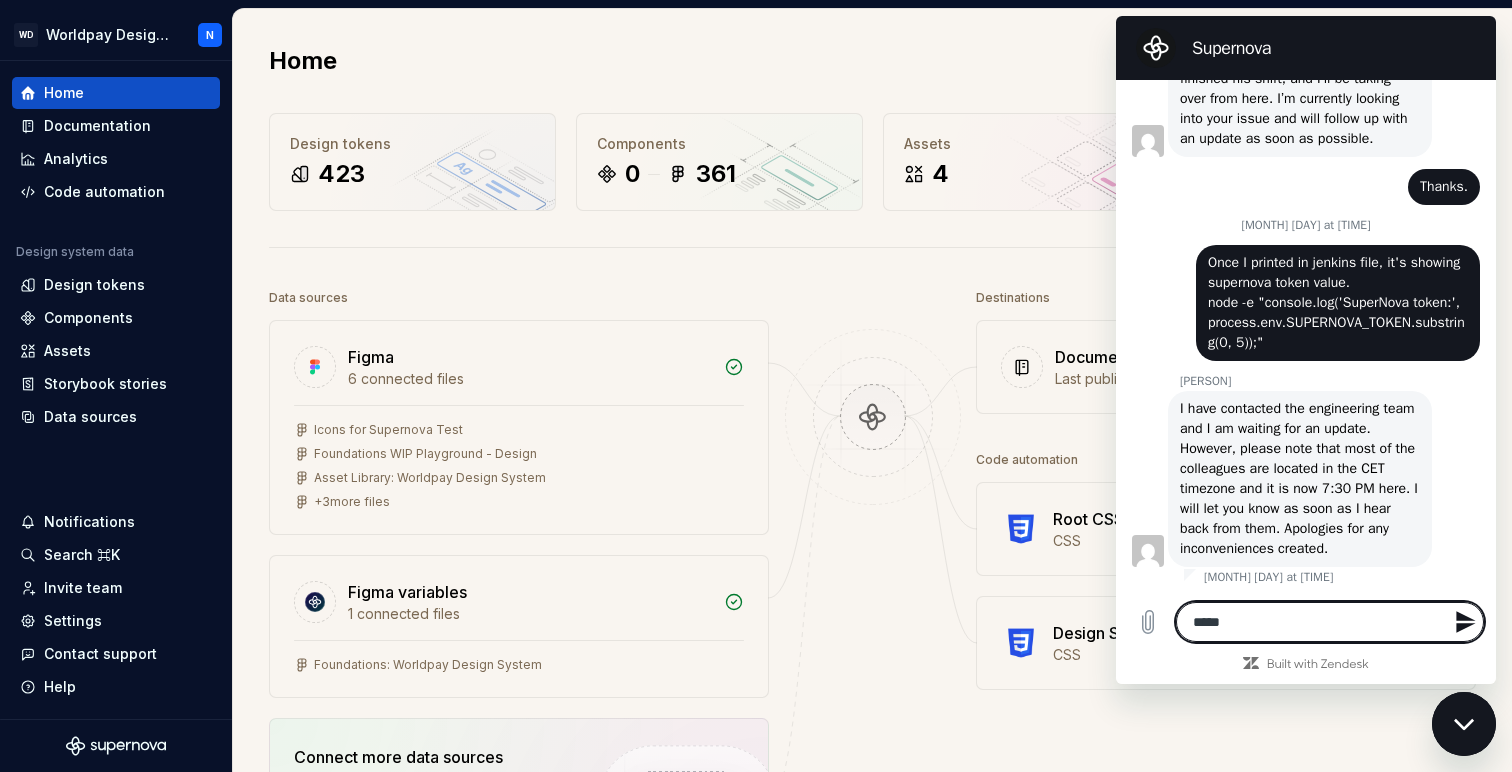 type on "******" 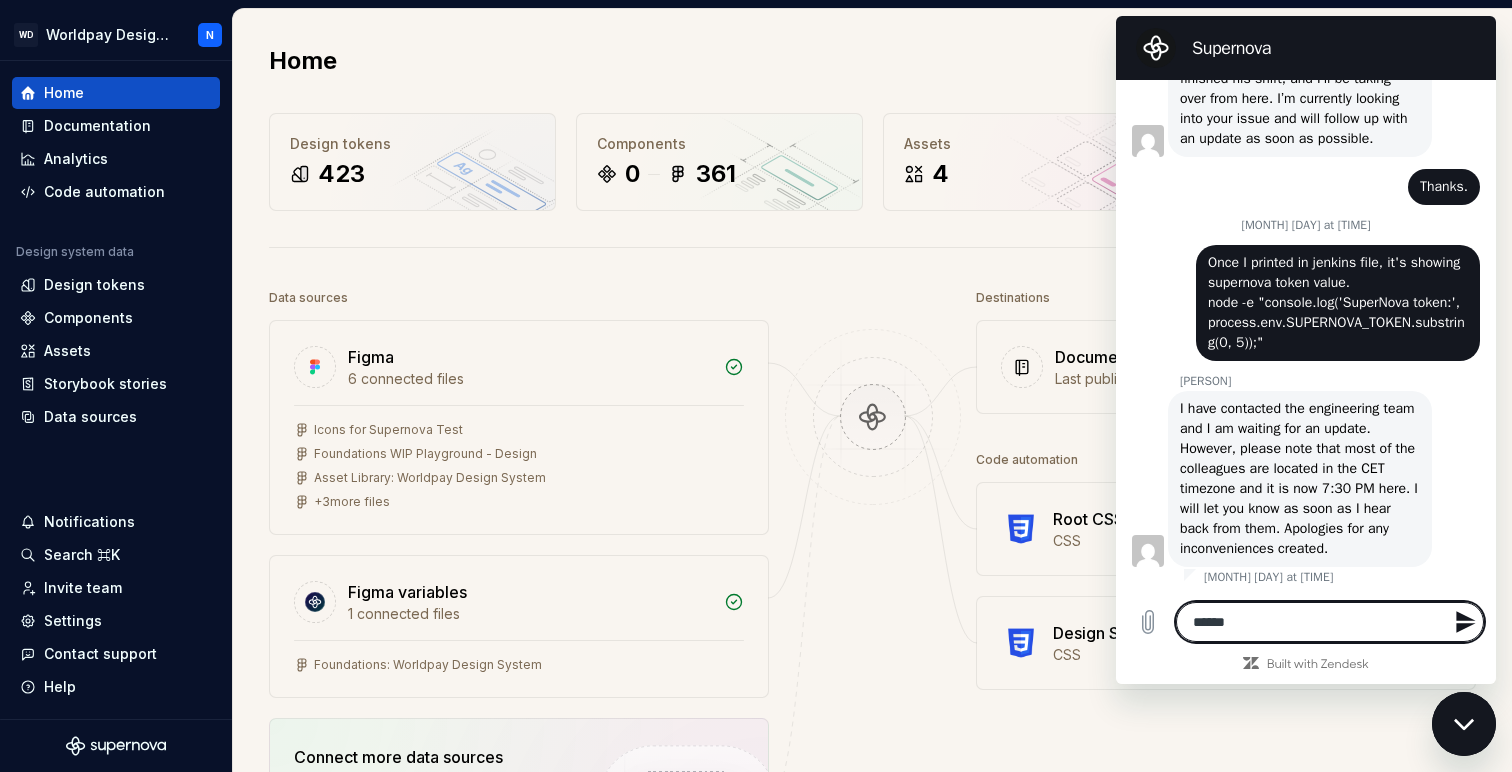 type on "*******" 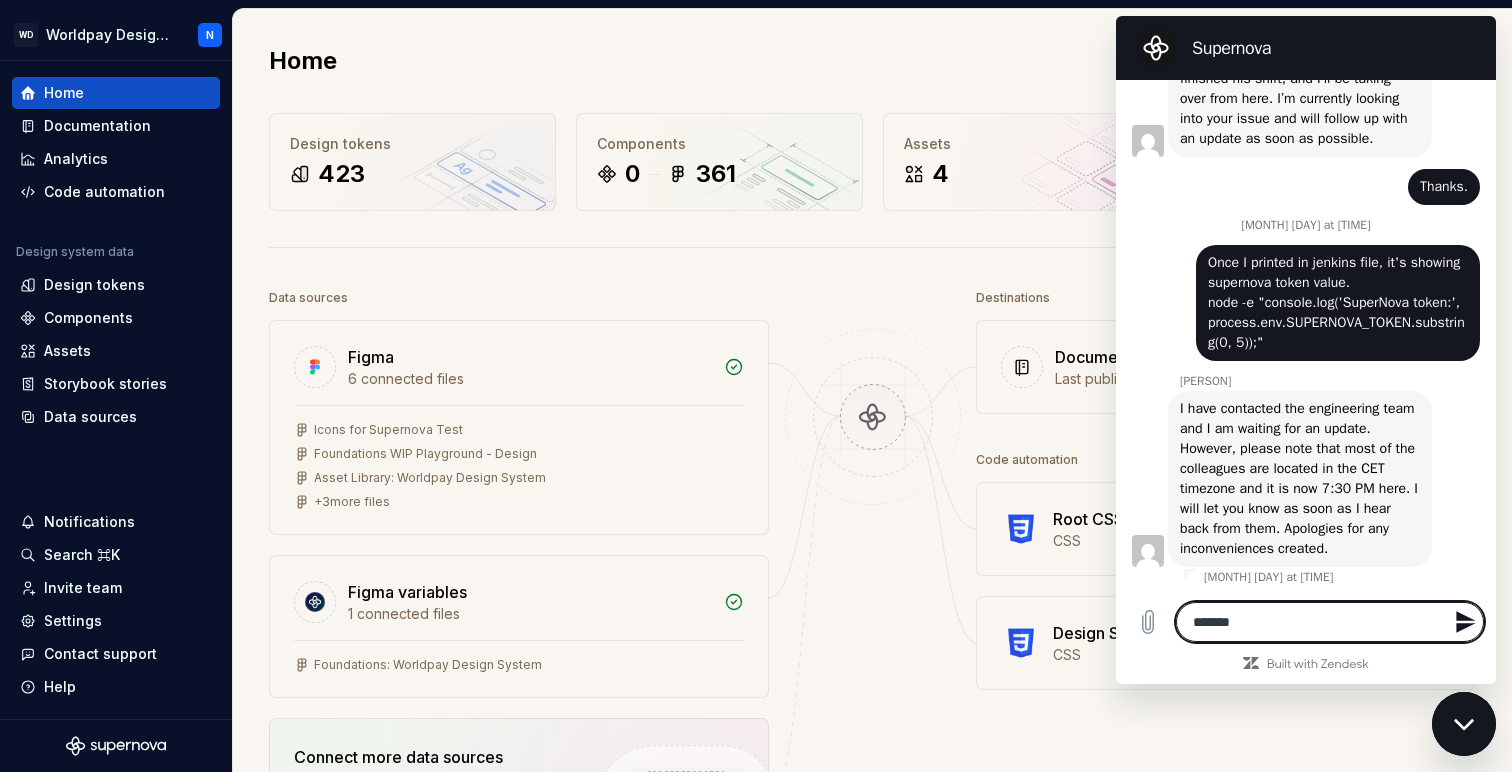 type on "********" 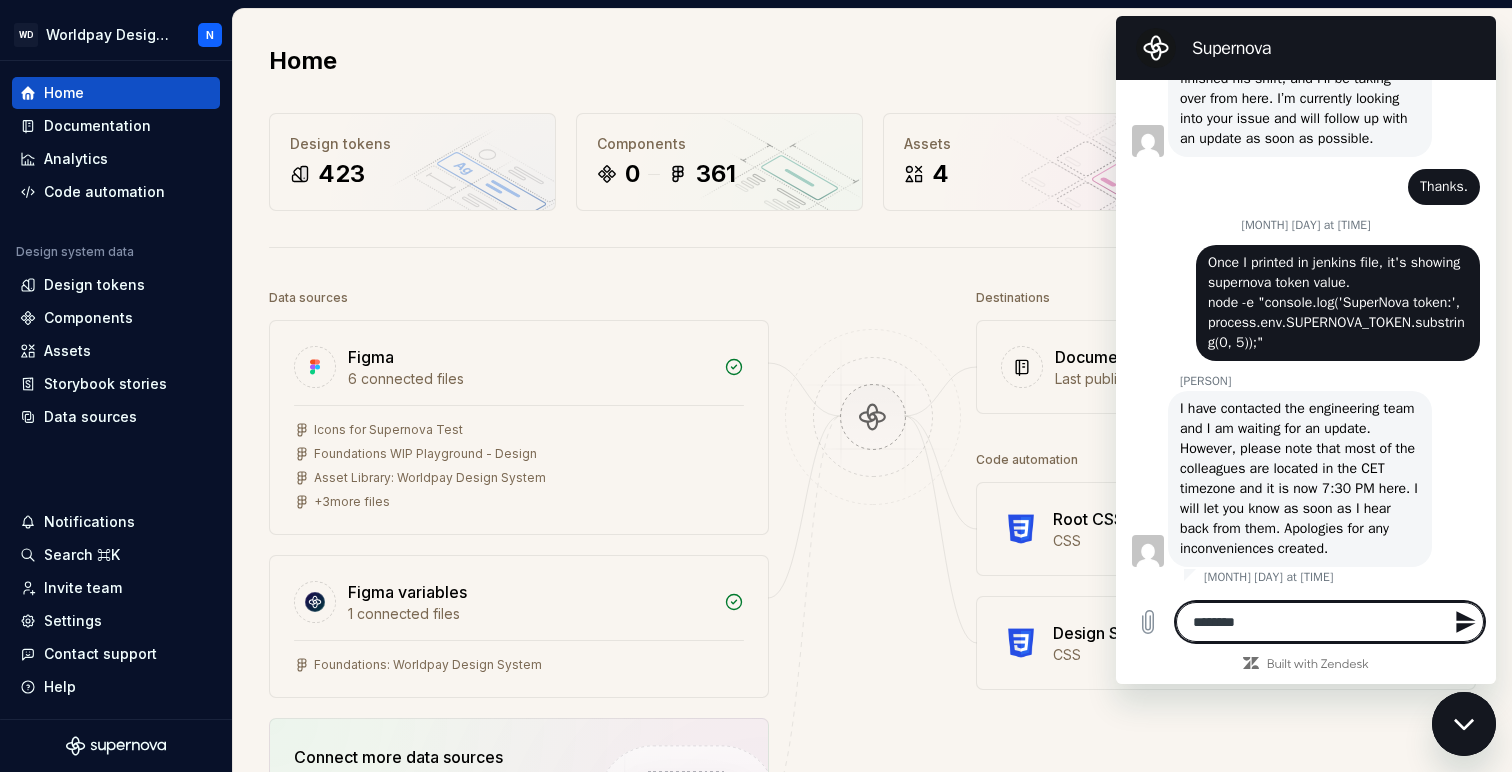 type on "*********" 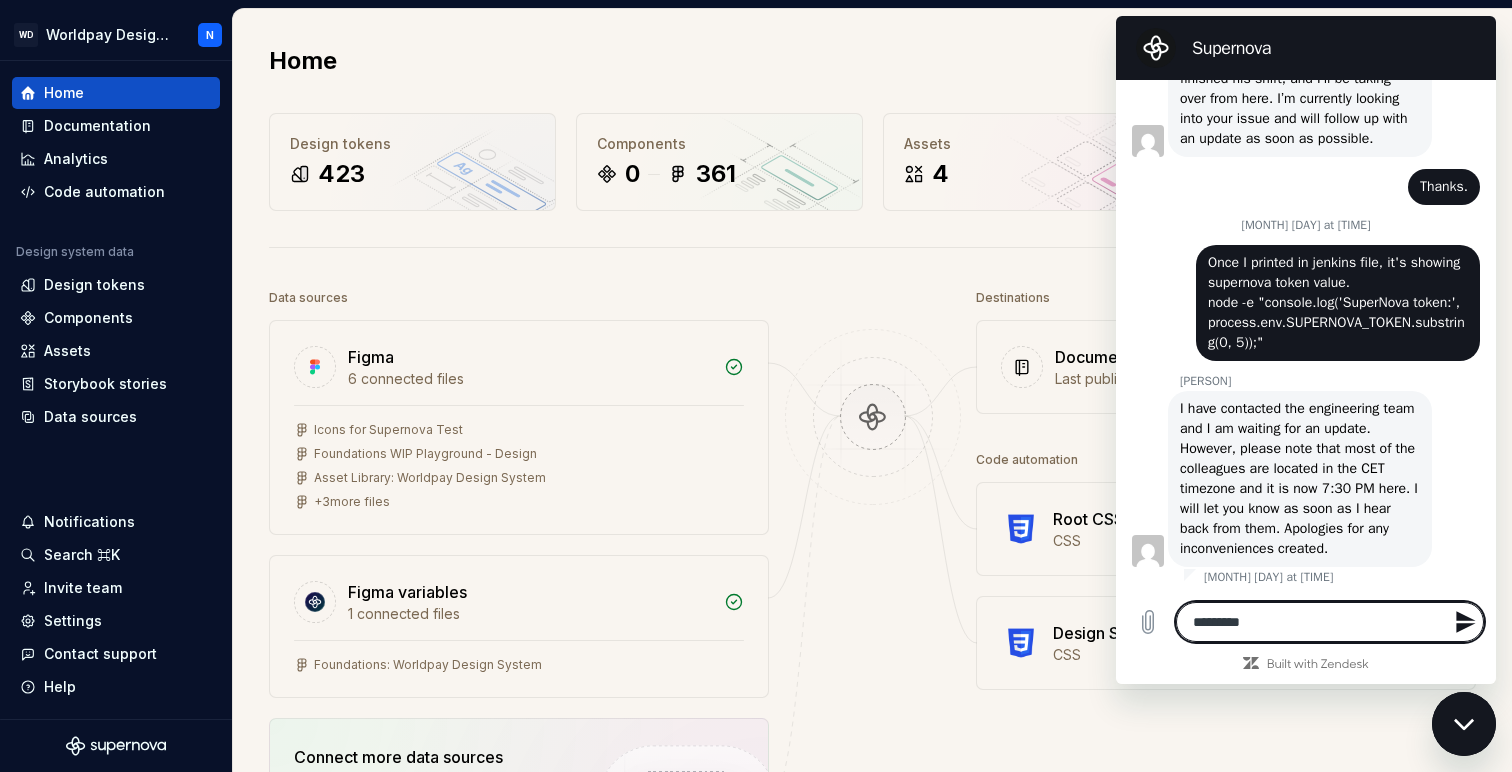 type on "**********" 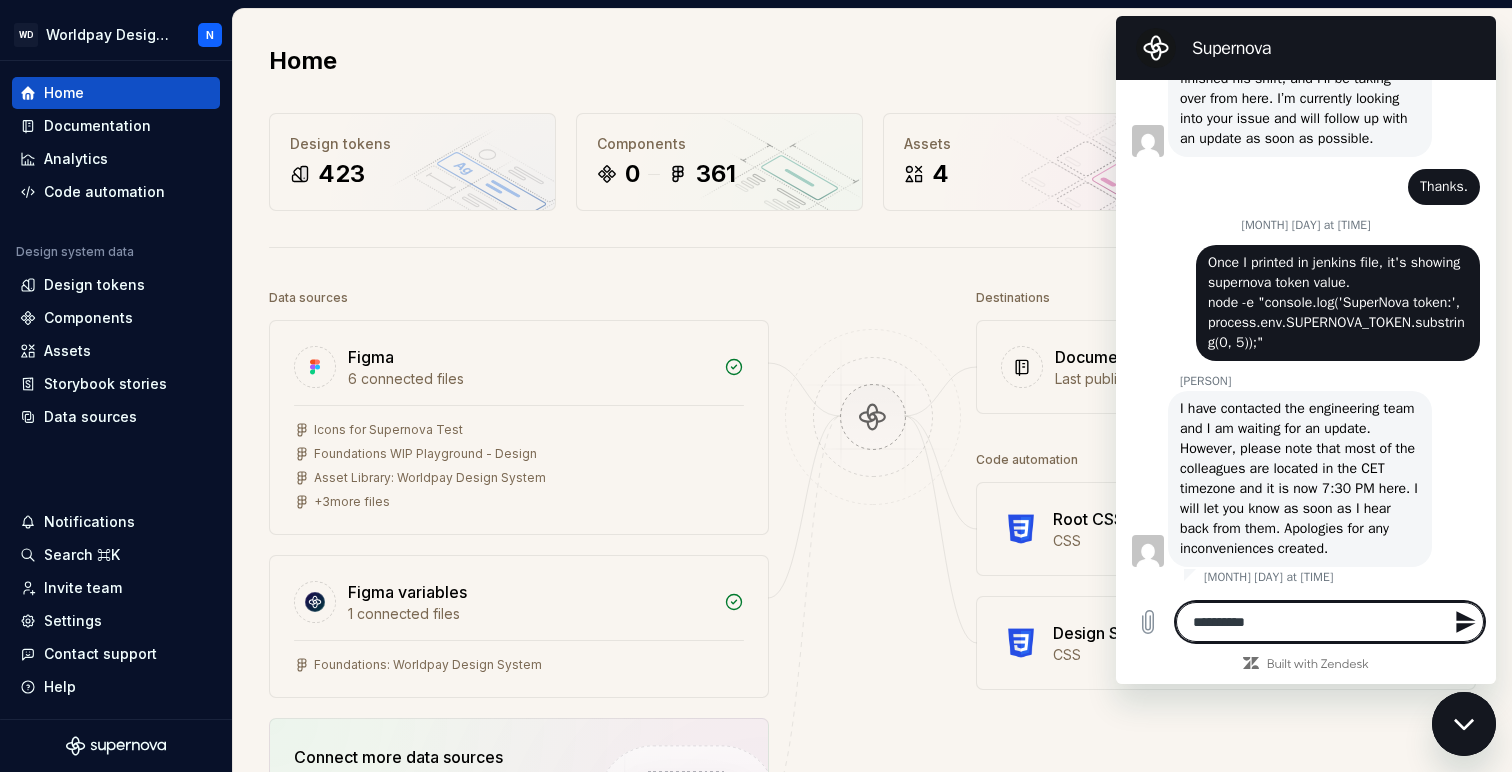 type on "**********" 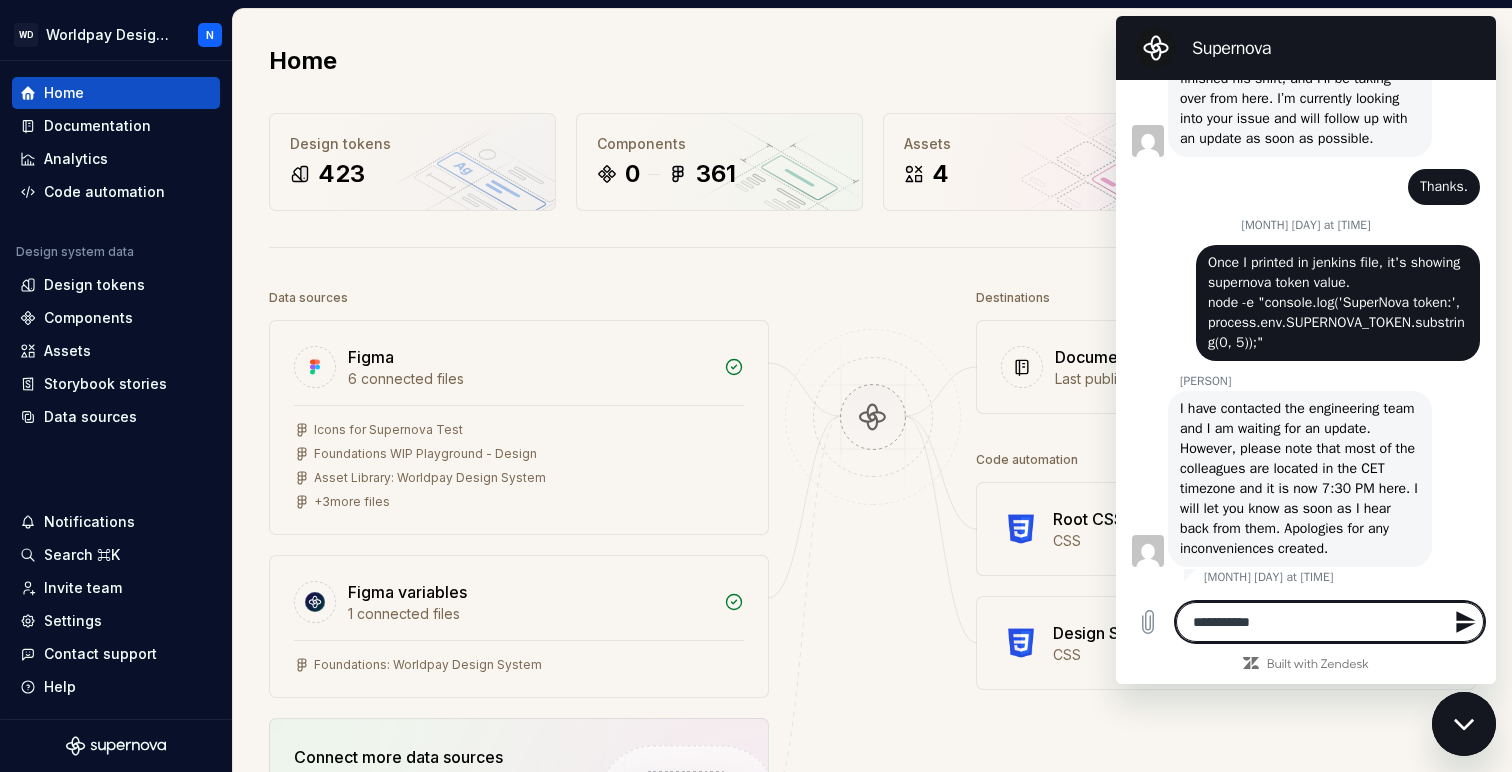 type on "**********" 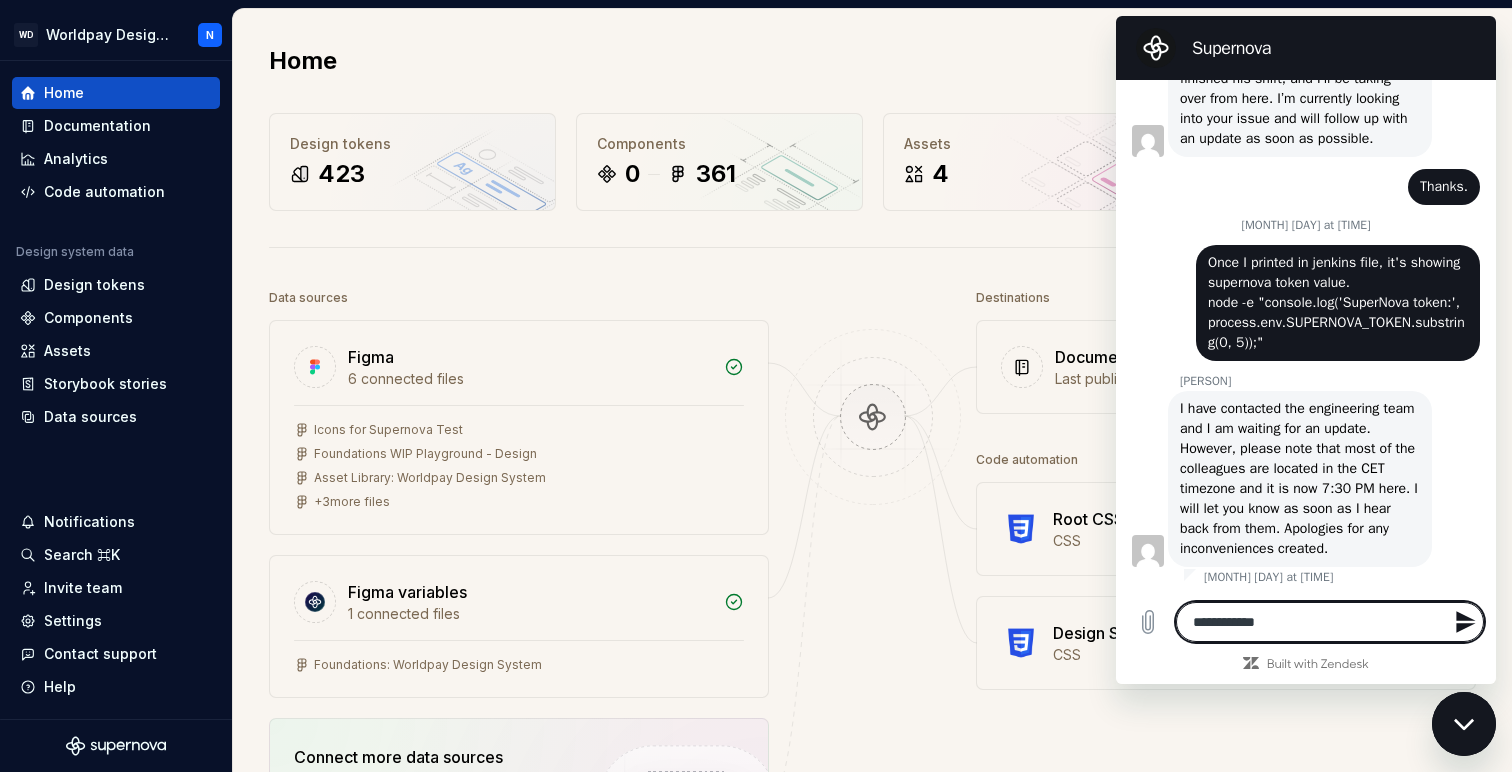 type on "**********" 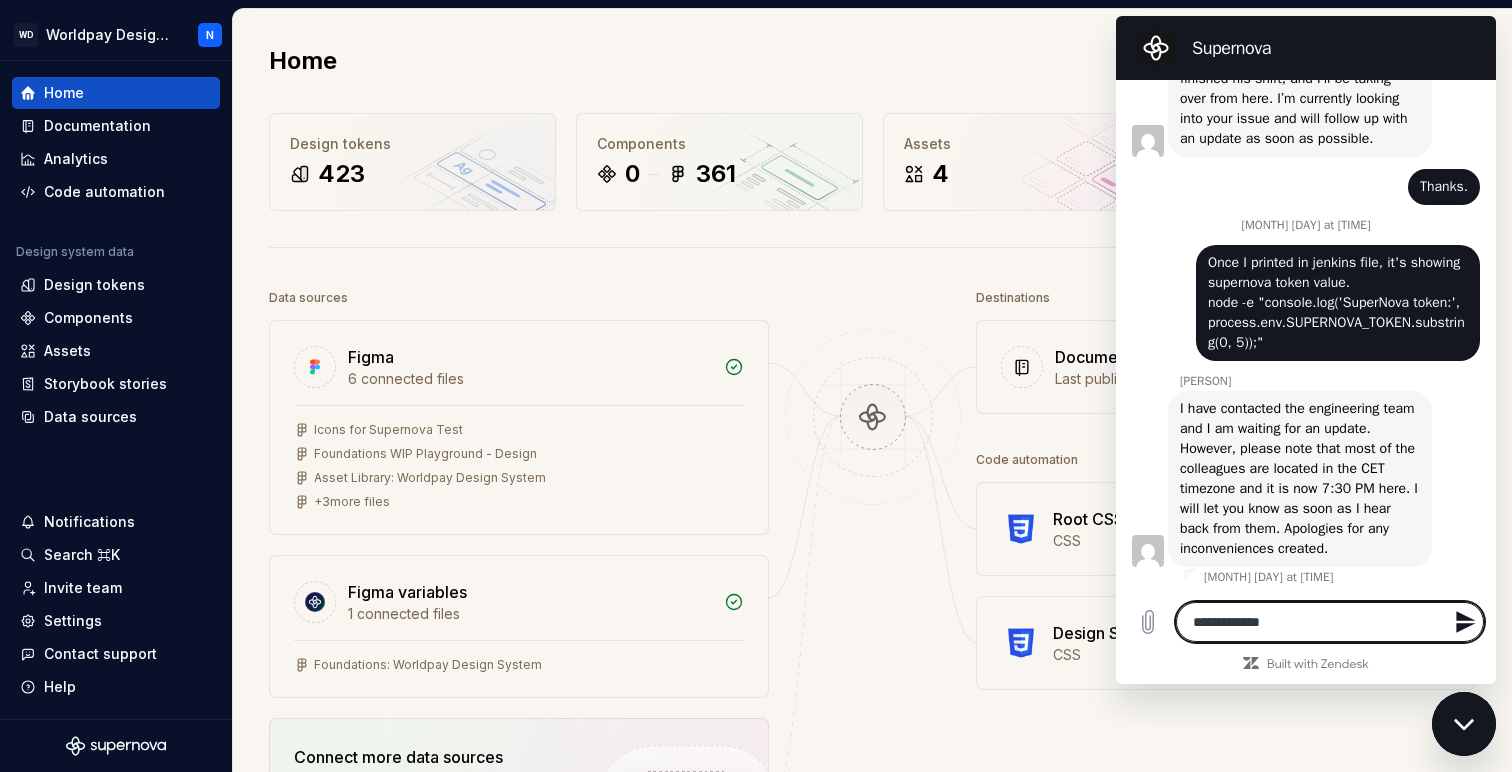 type on "**********" 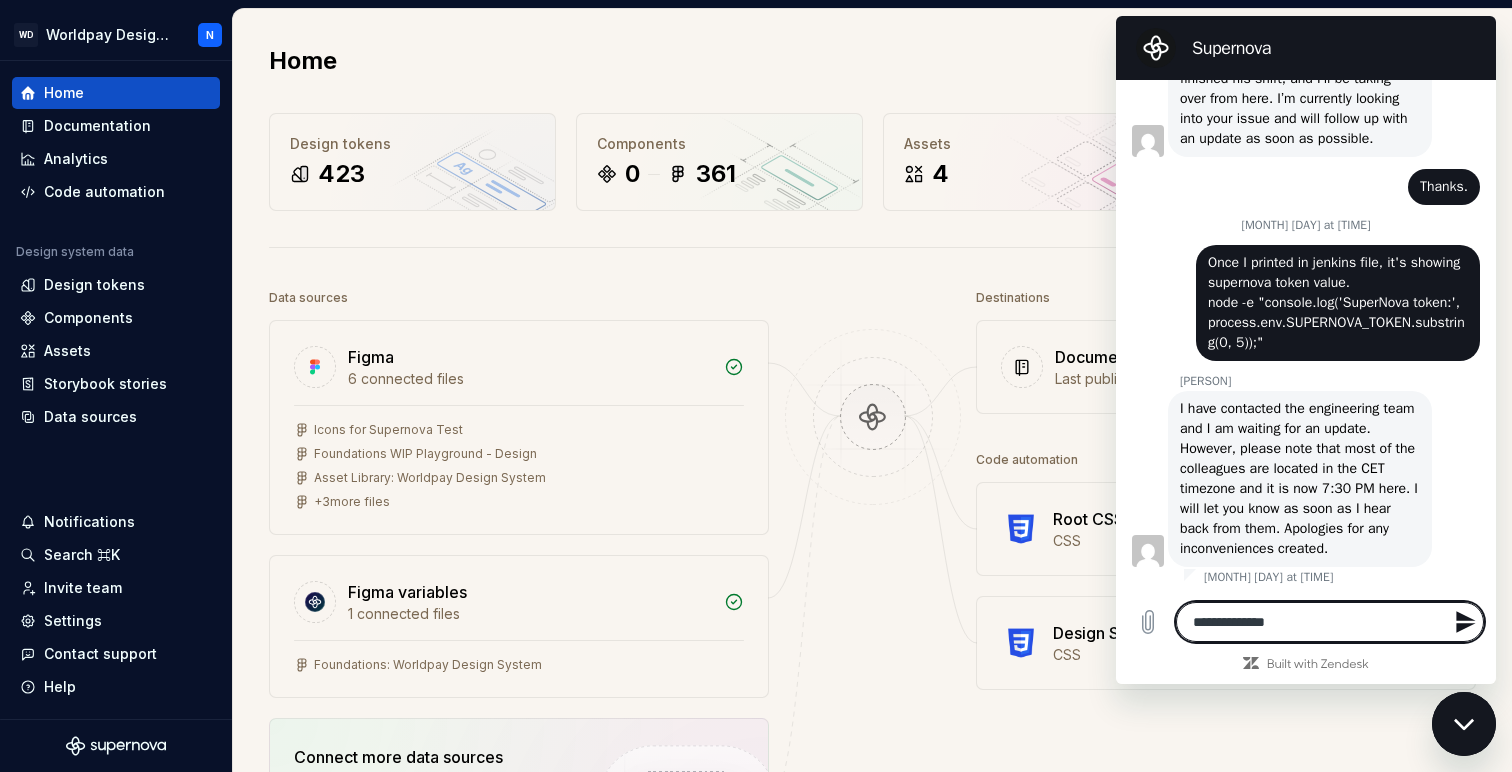 type on "**********" 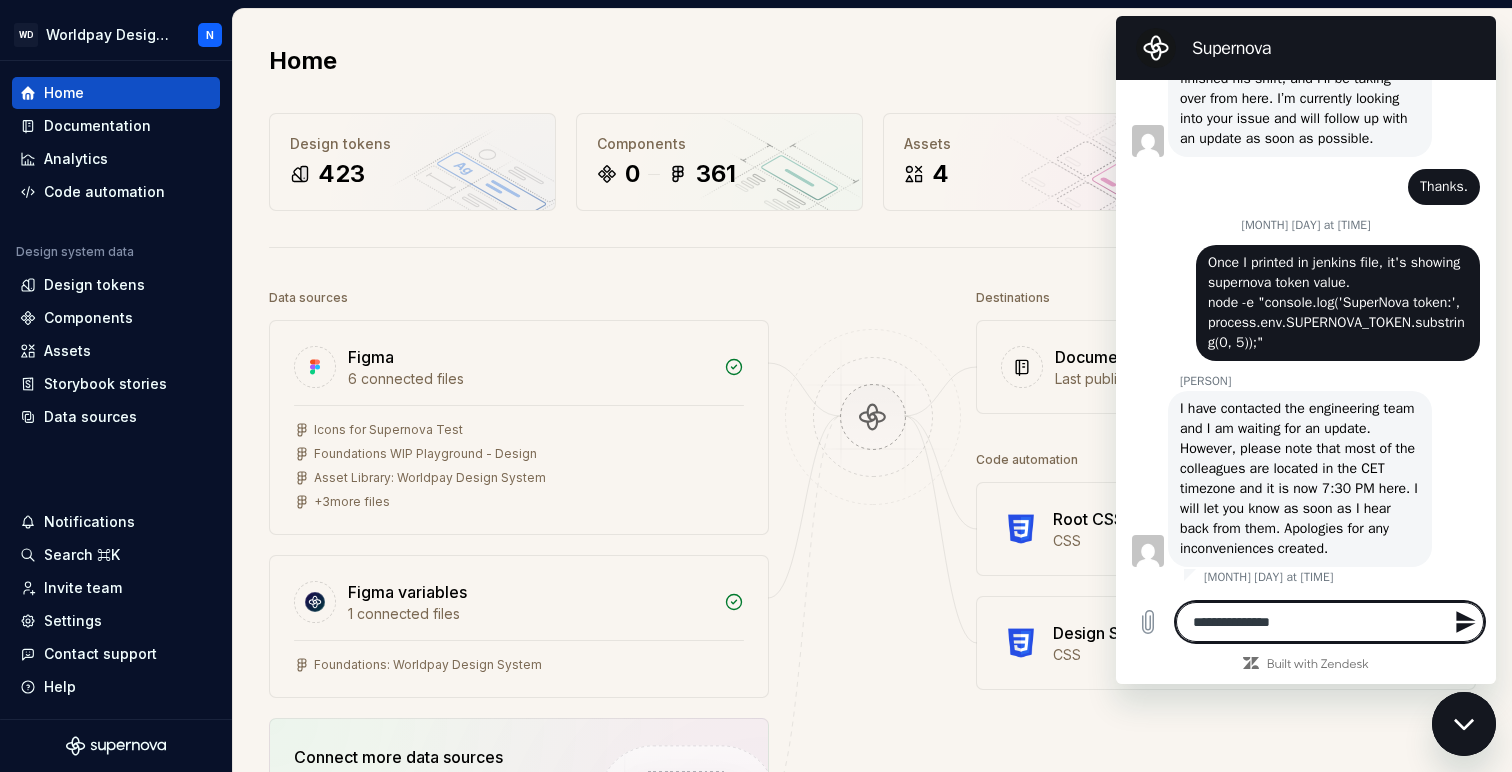 type on "**********" 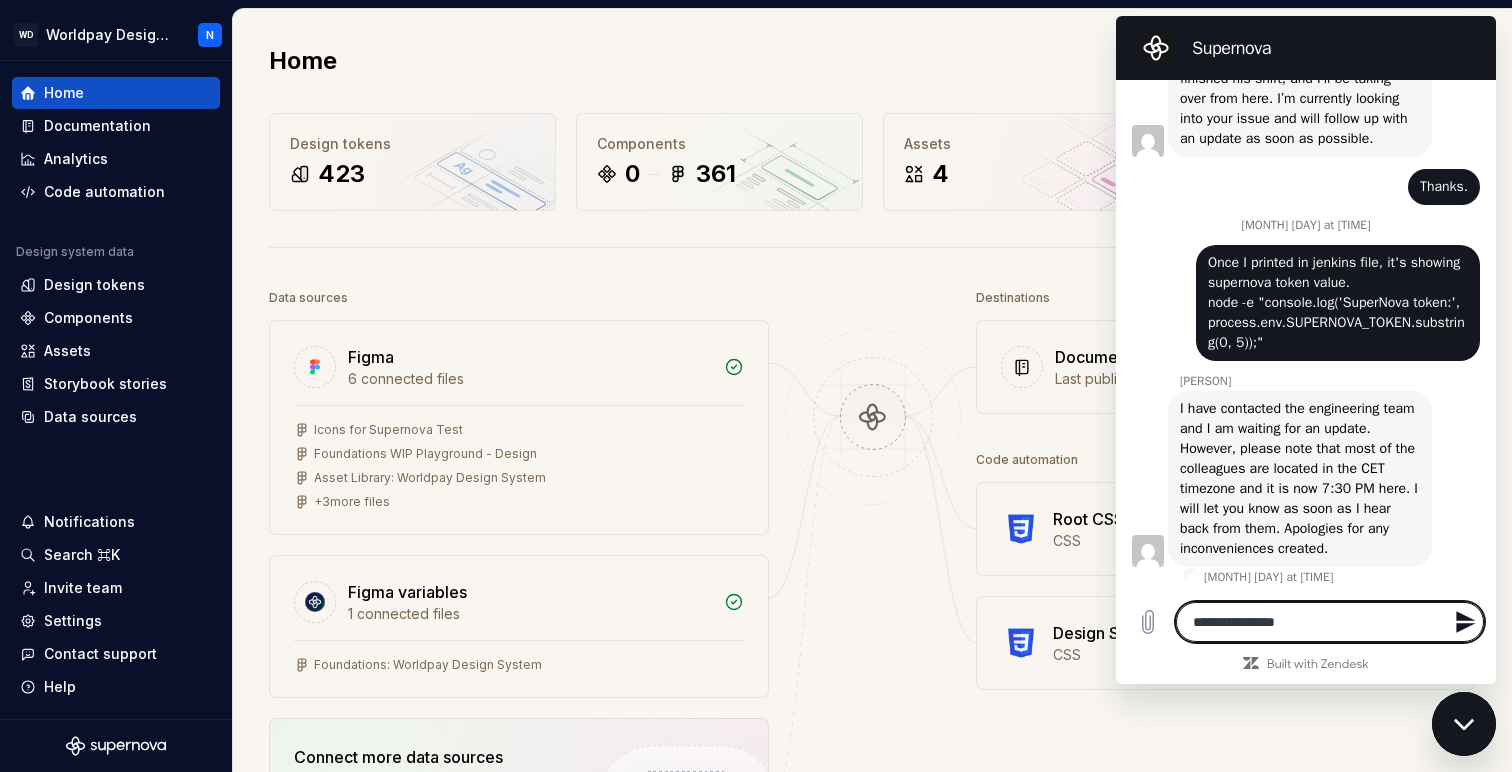 type on "**********" 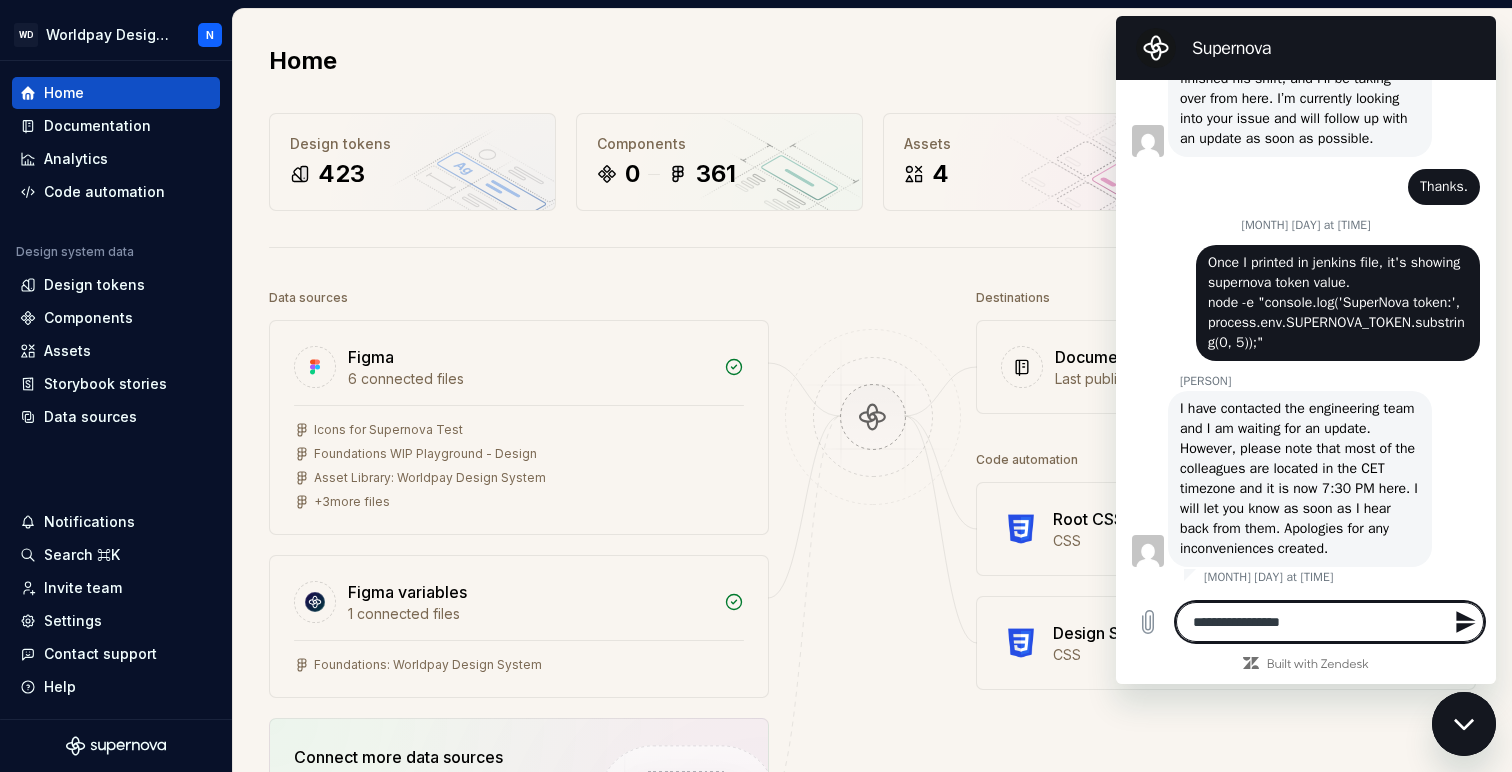 type on "**********" 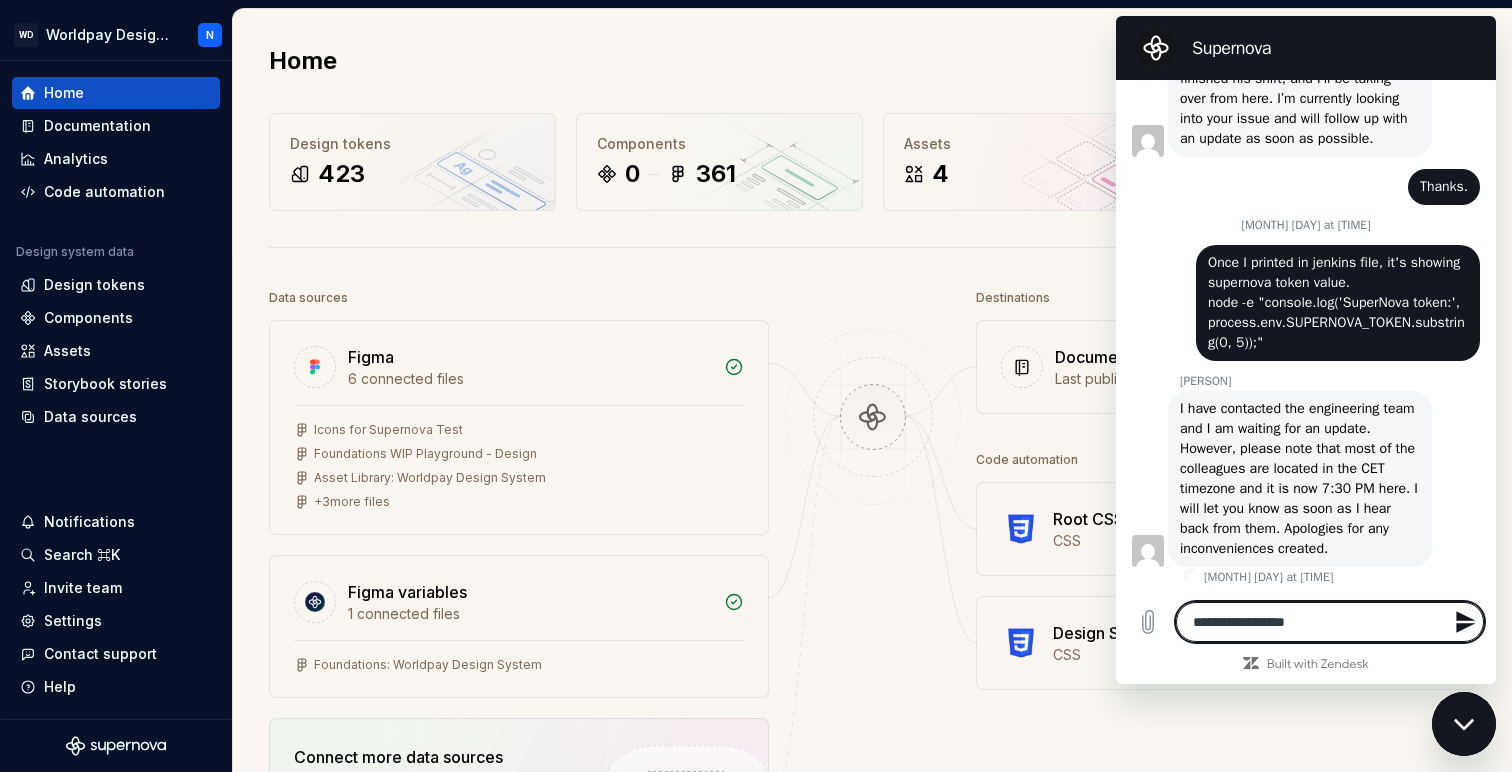 type on "**********" 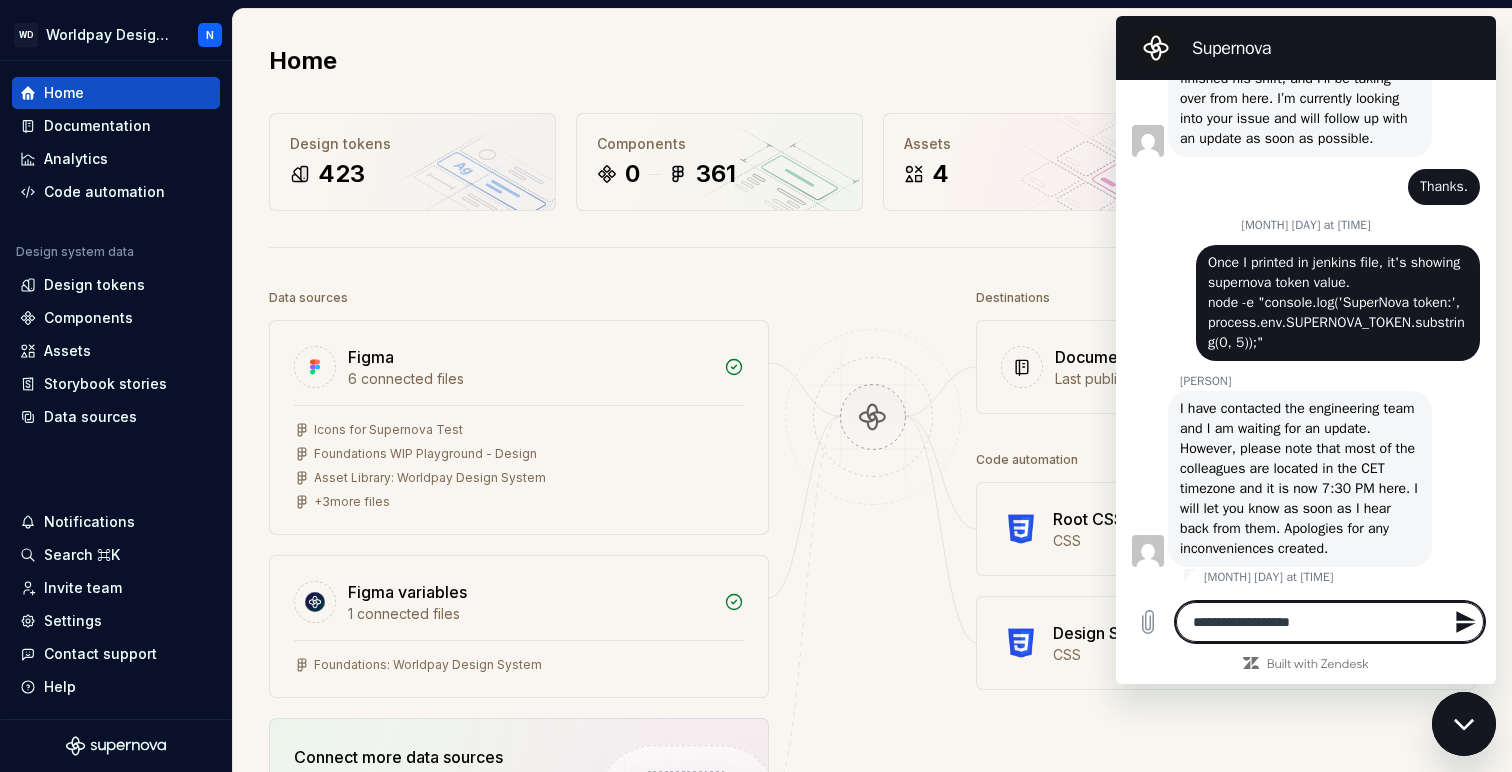 type on "**********" 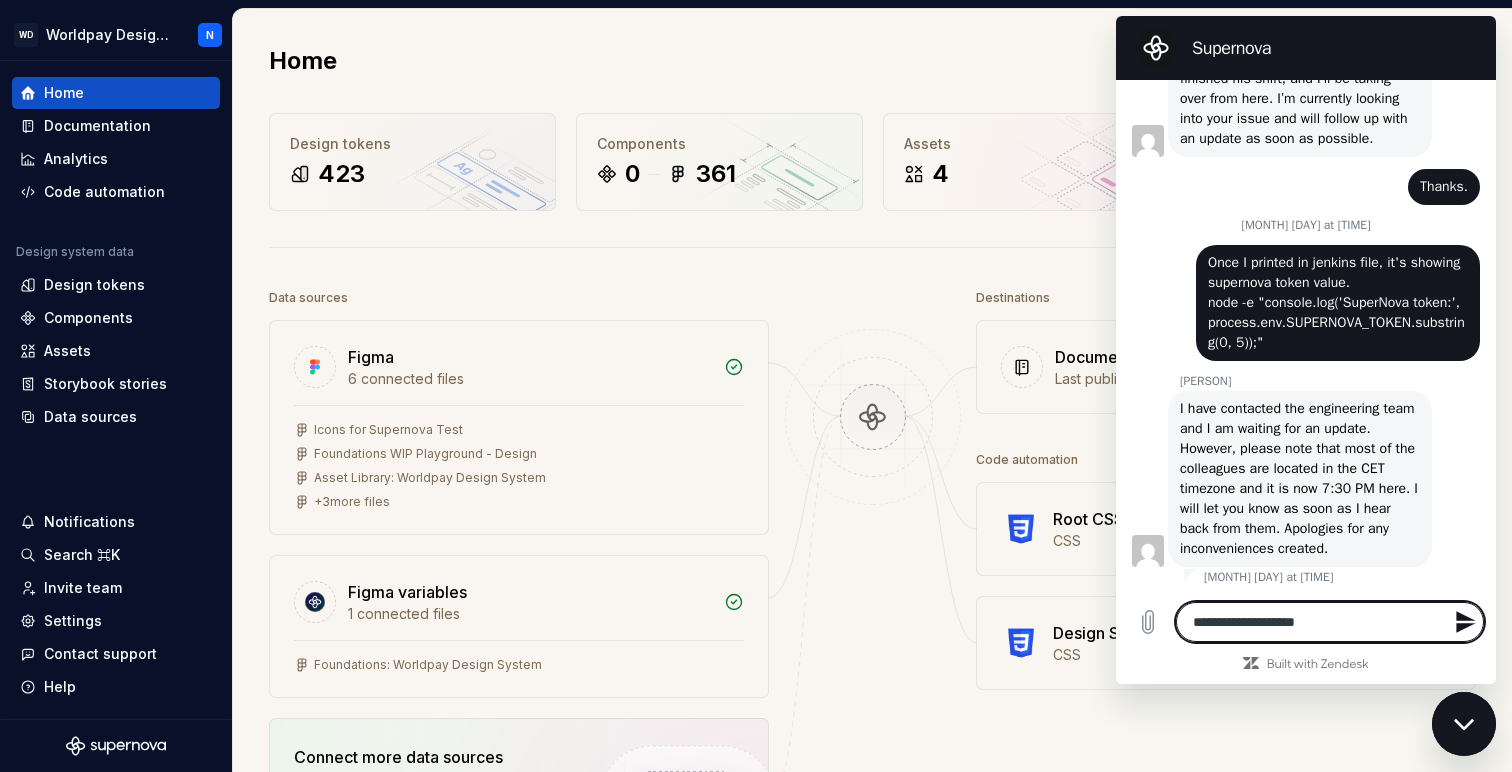 type on "**********" 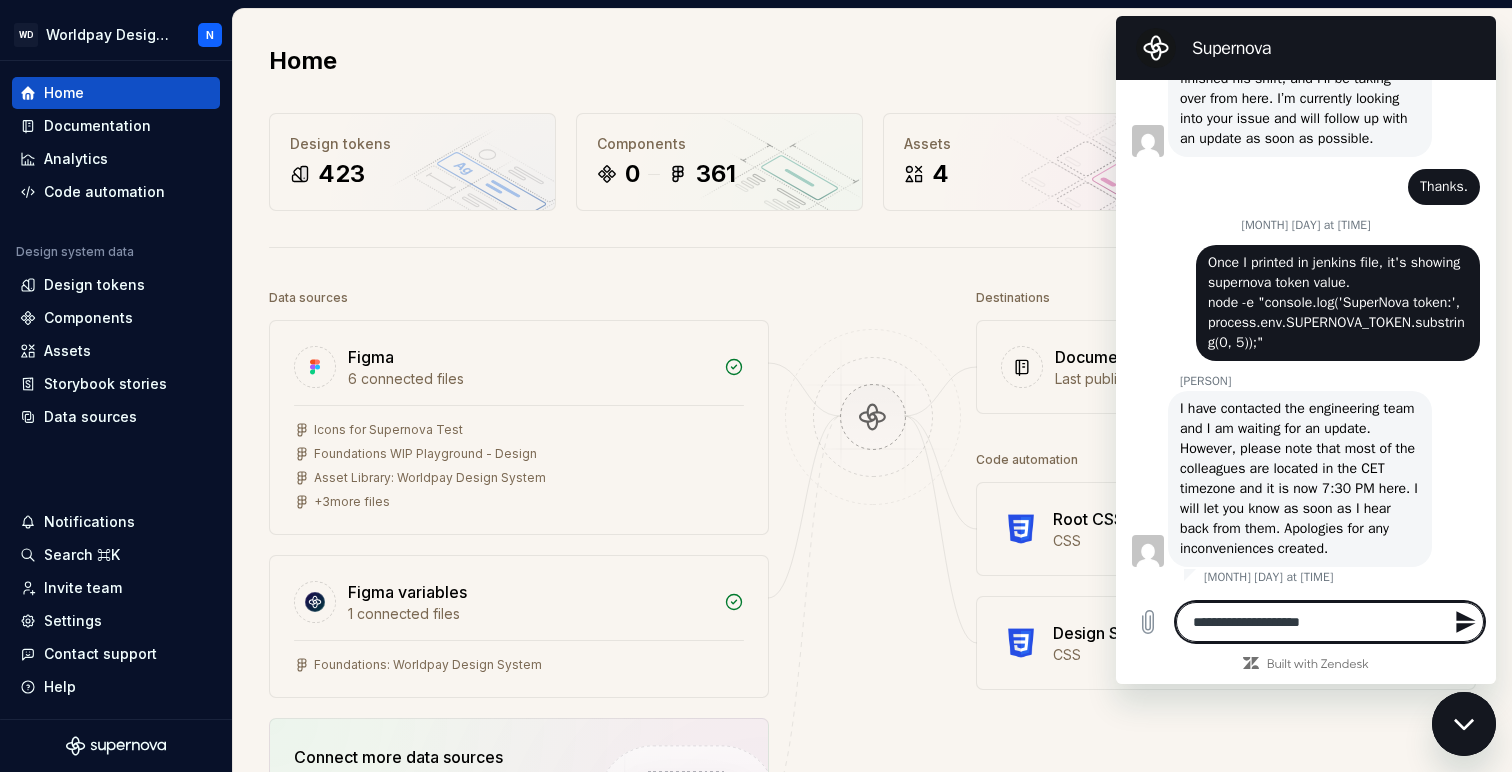 type on "**********" 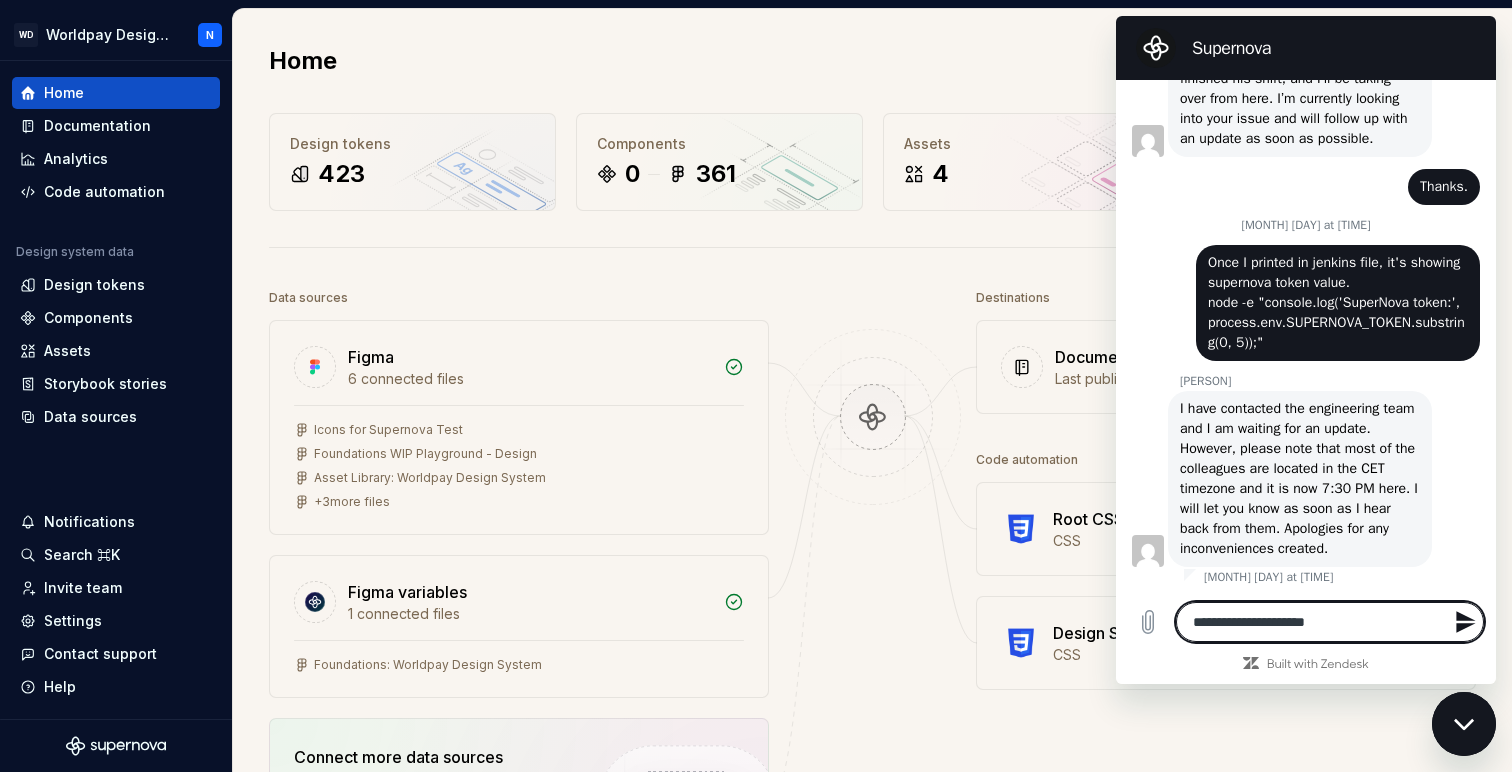 type on "**********" 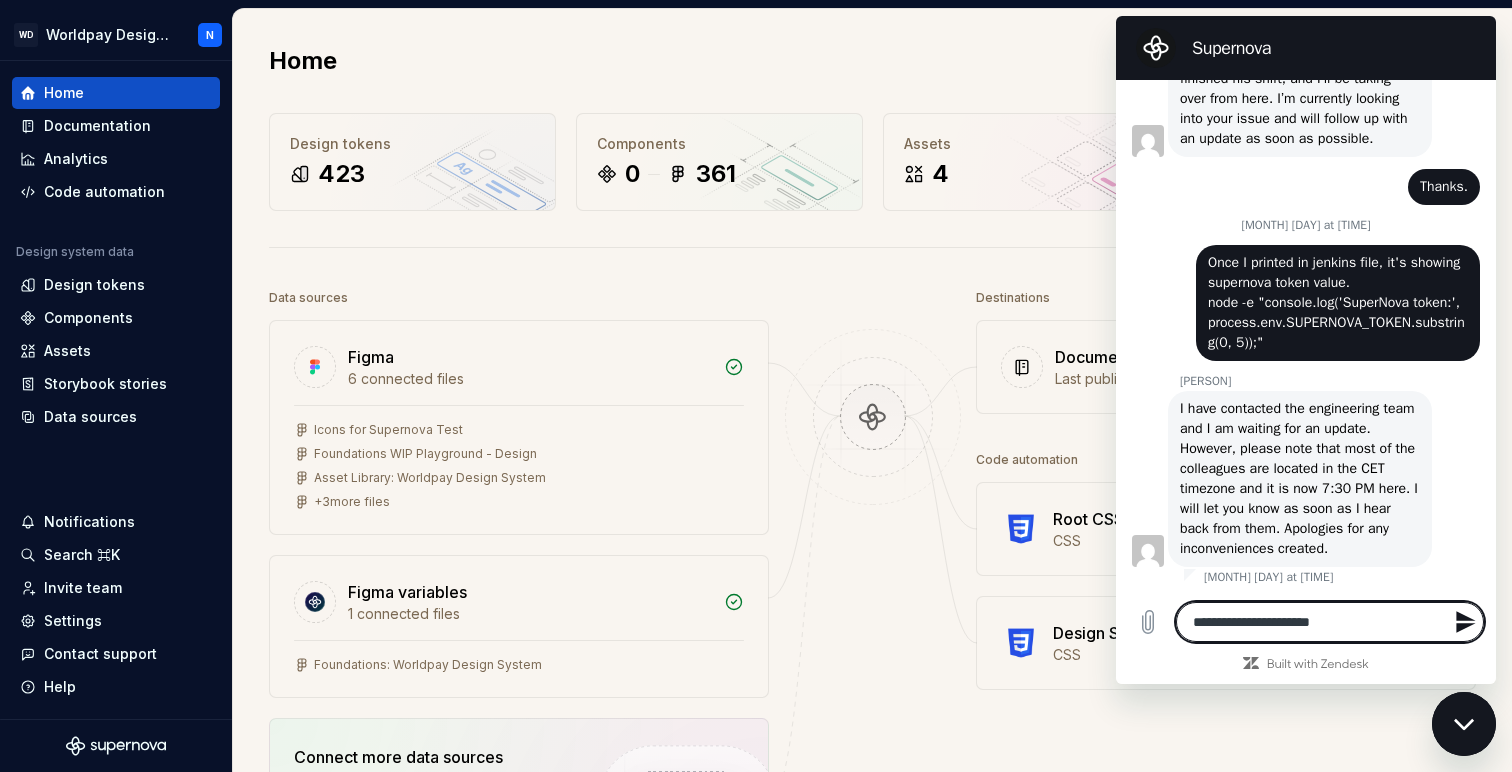 type on "**********" 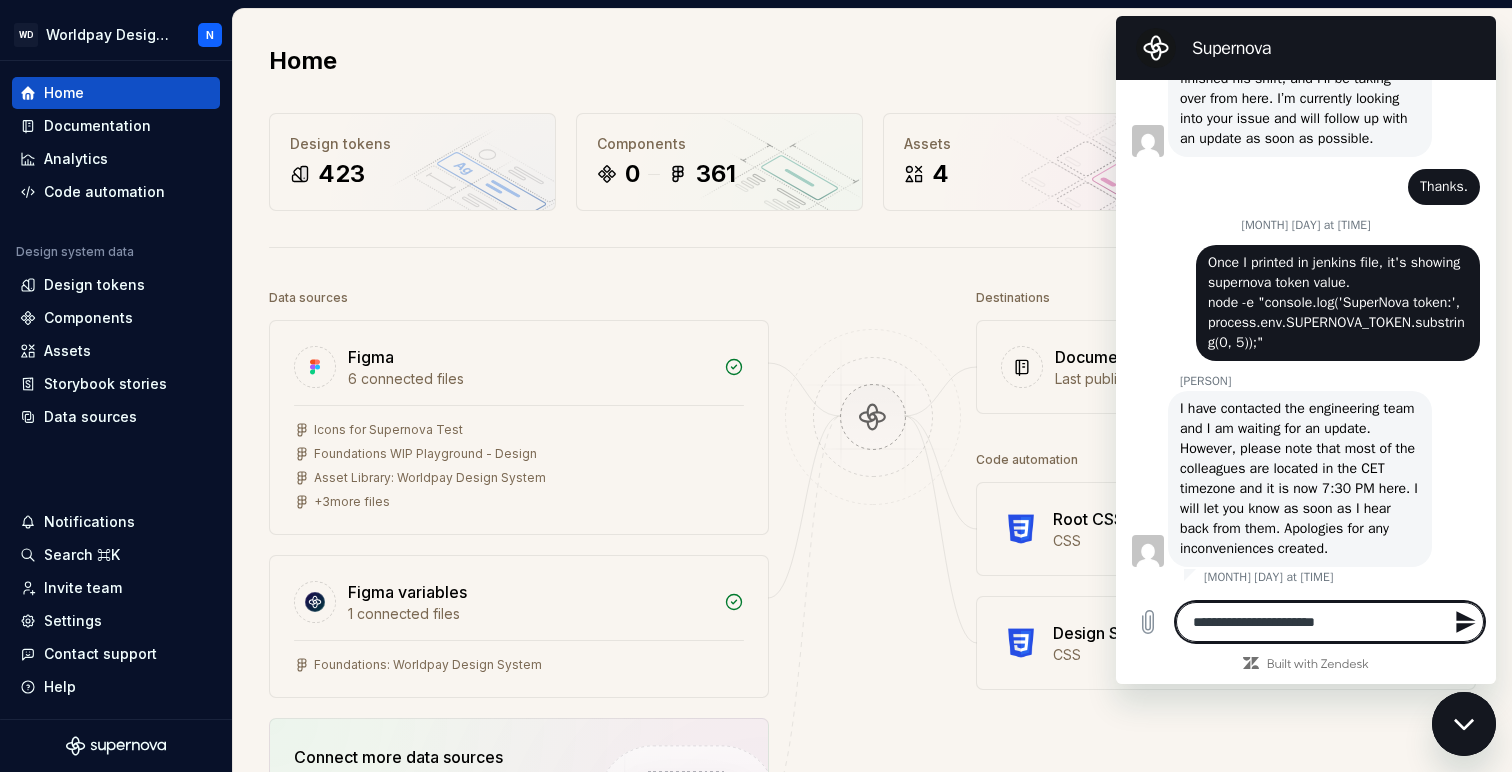 type on "*" 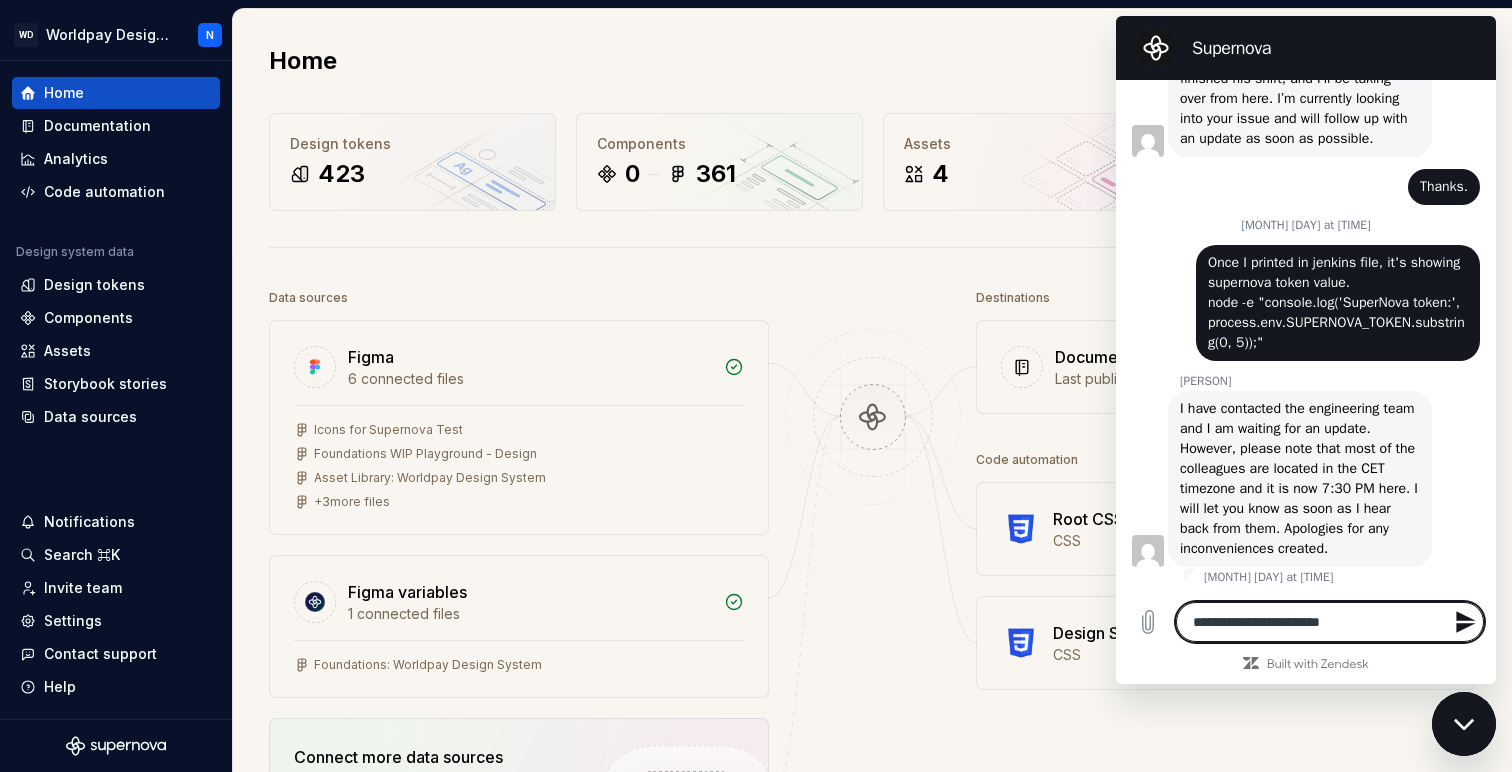 type on "**********" 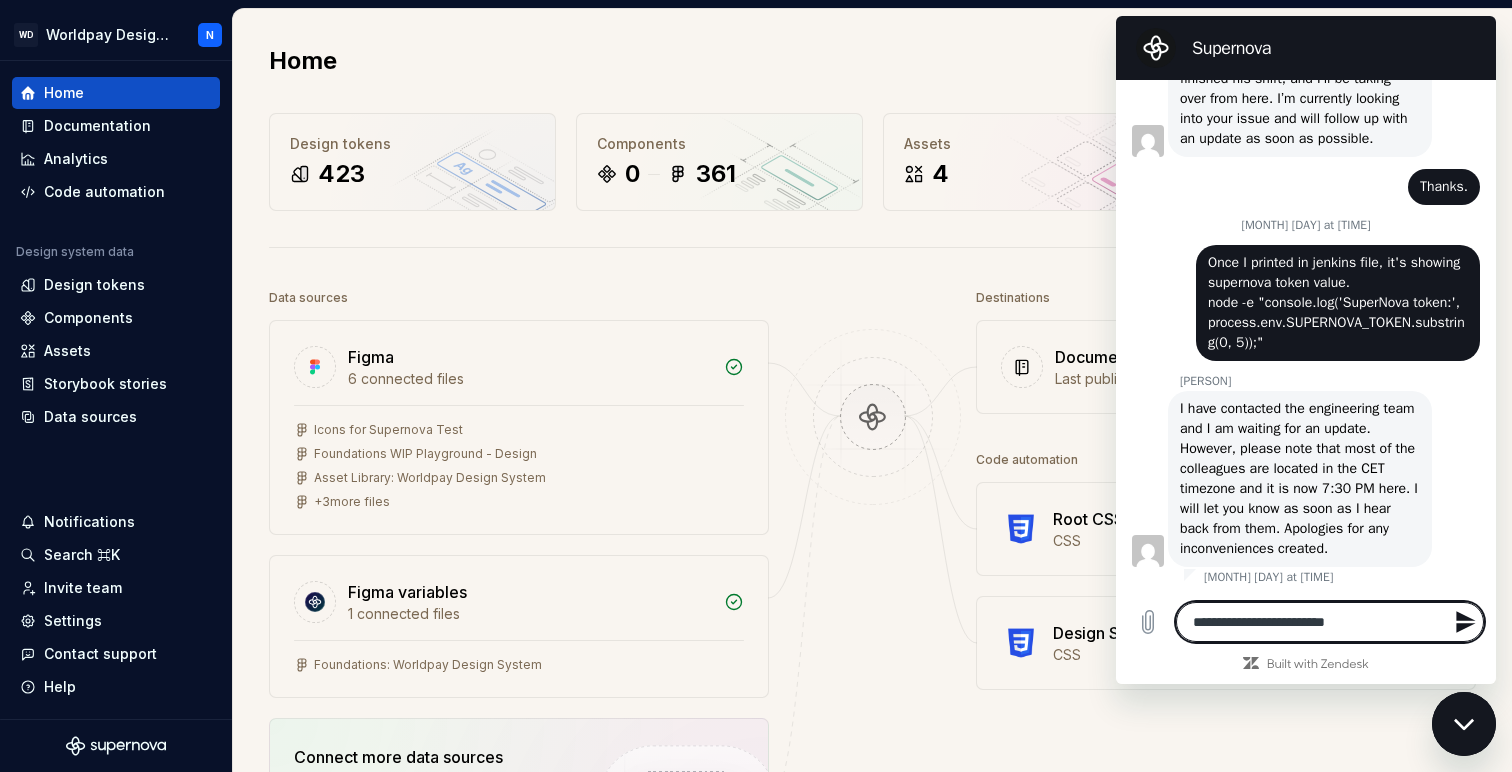 type on "**********" 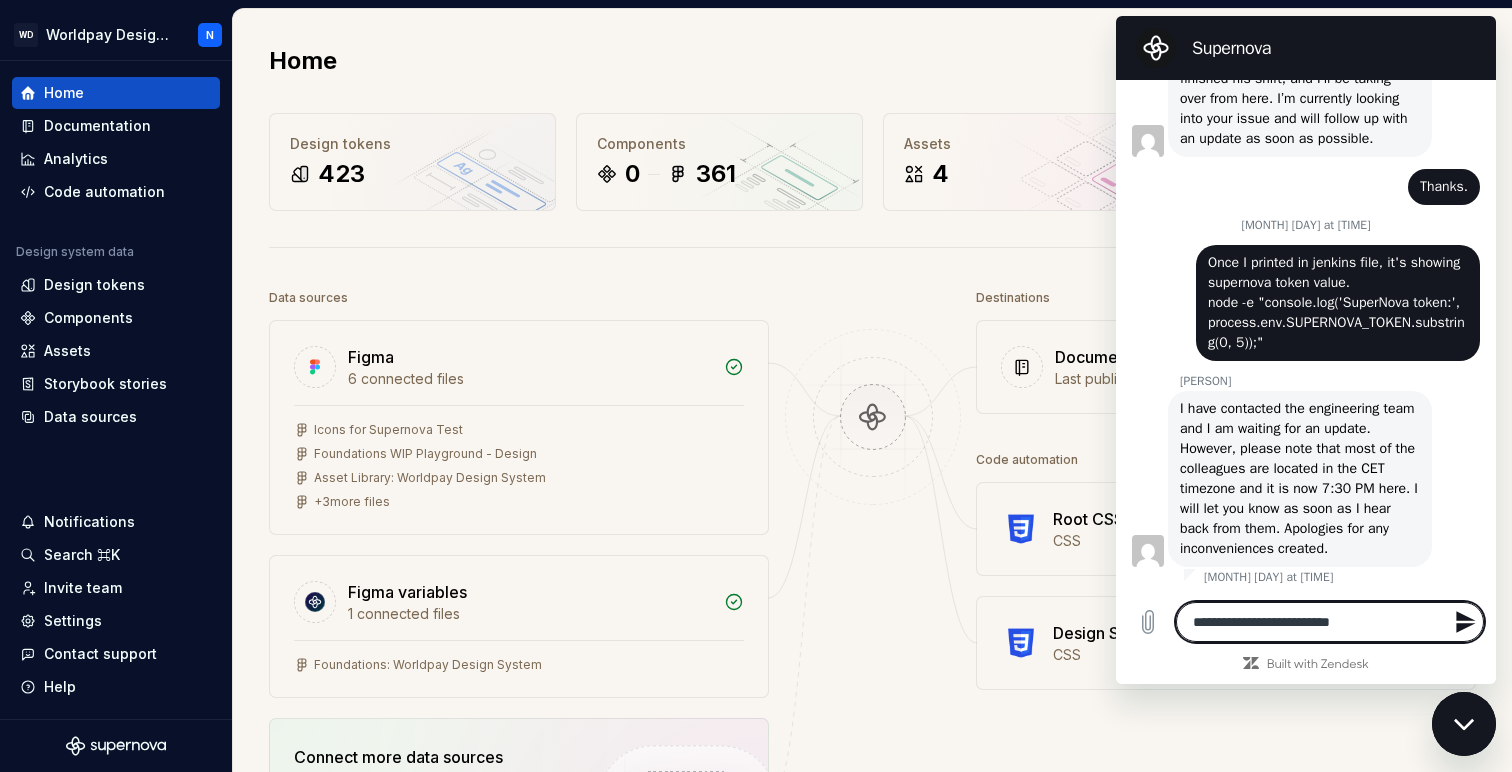 type 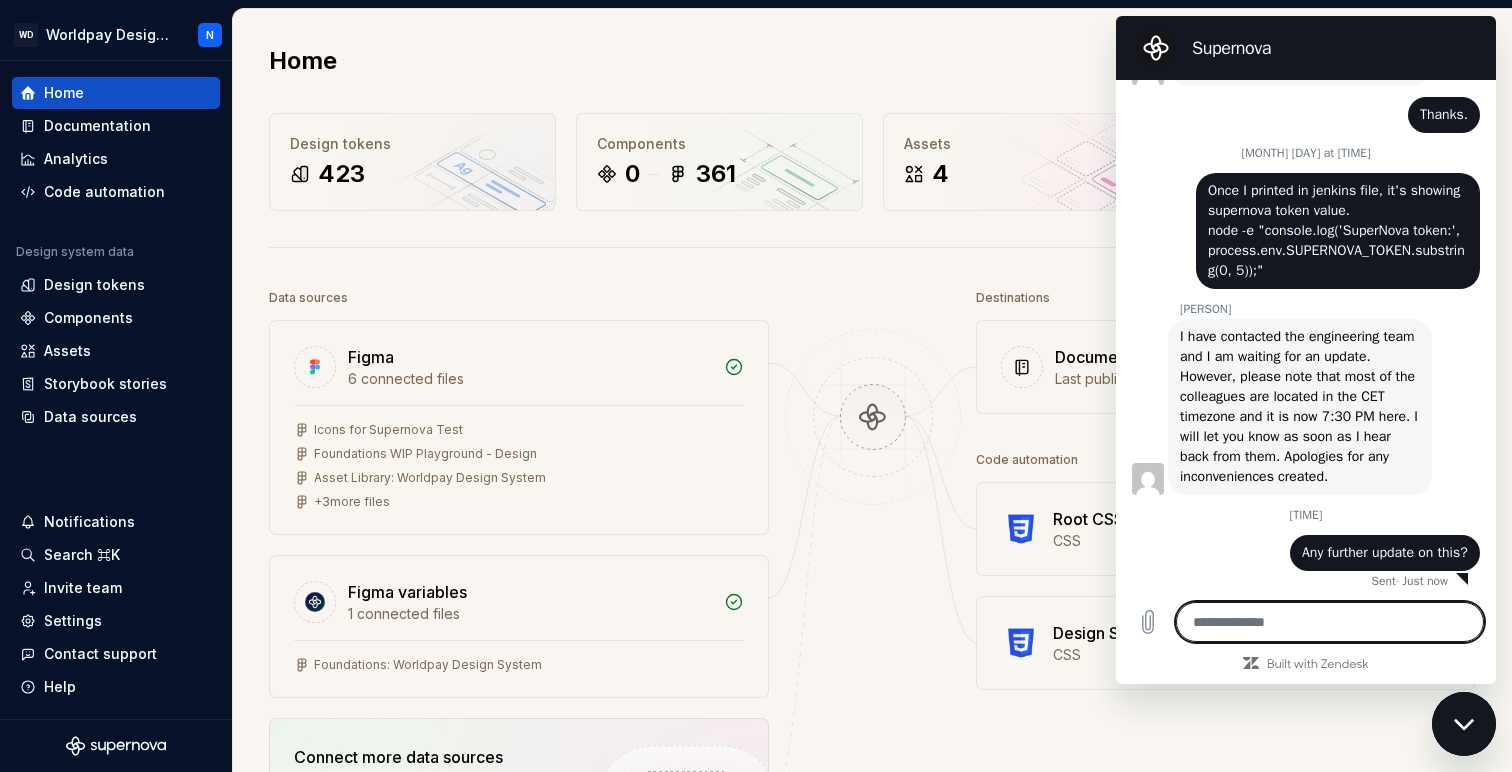 scroll, scrollTop: 5791, scrollLeft: 0, axis: vertical 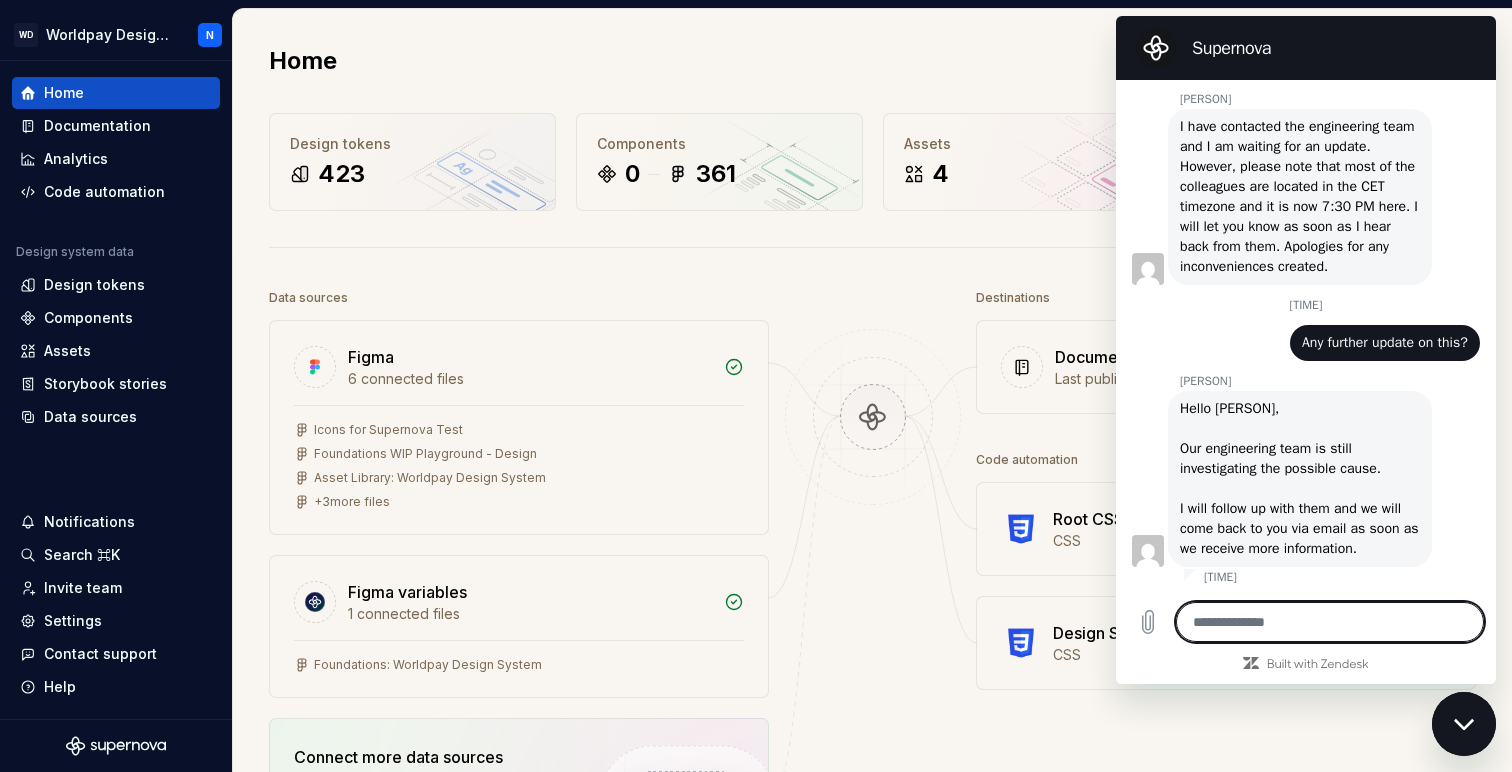 type on "*" 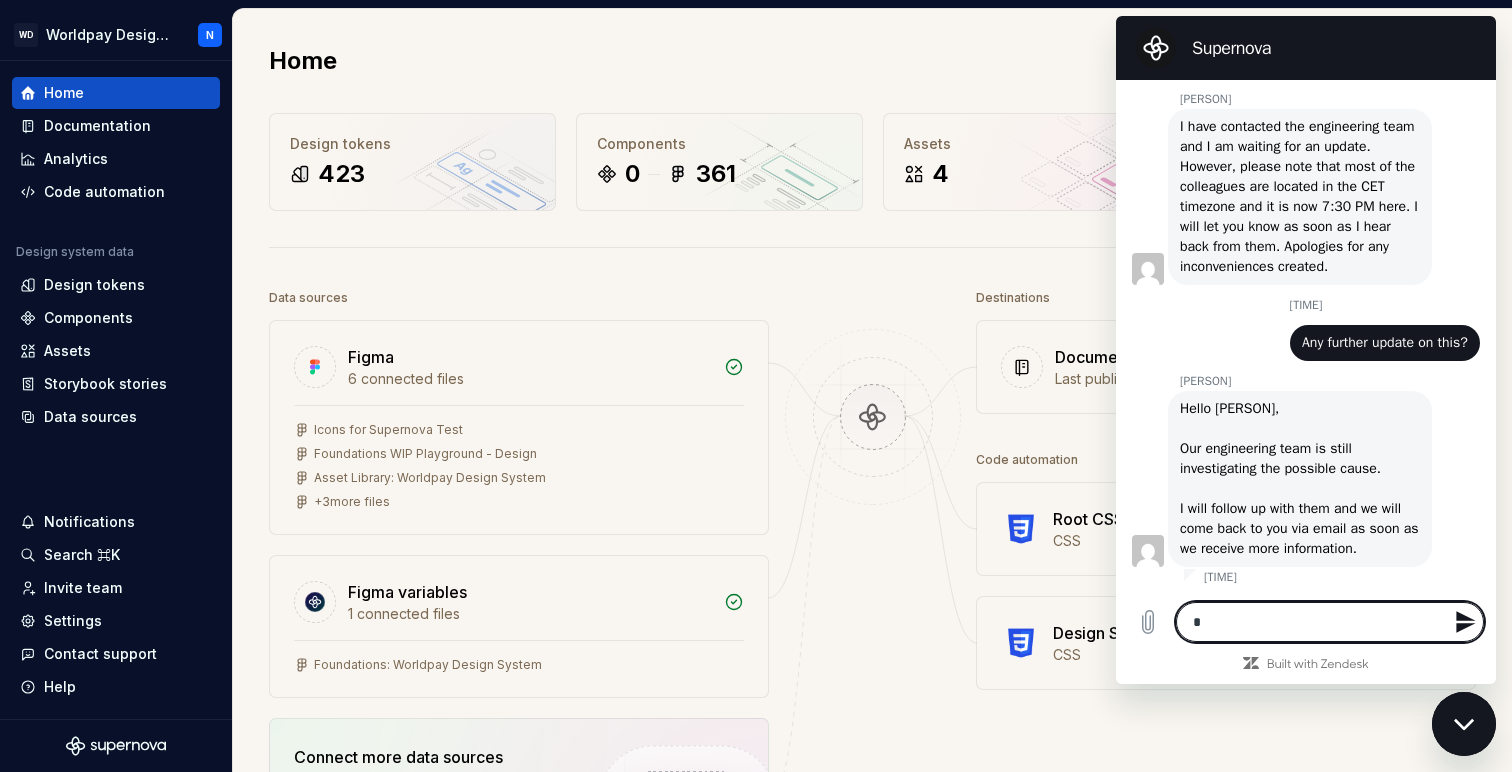 type on "**" 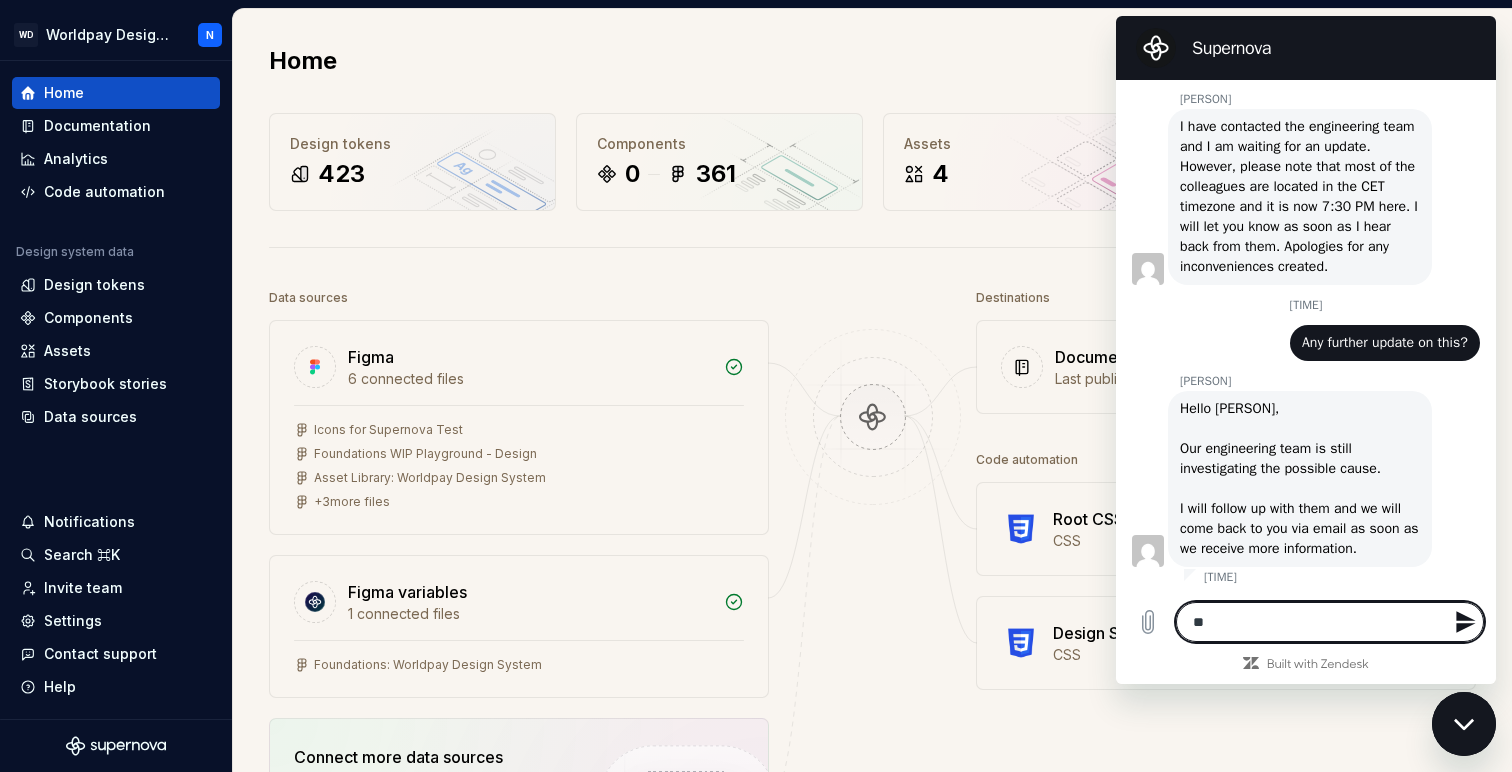 type on "***" 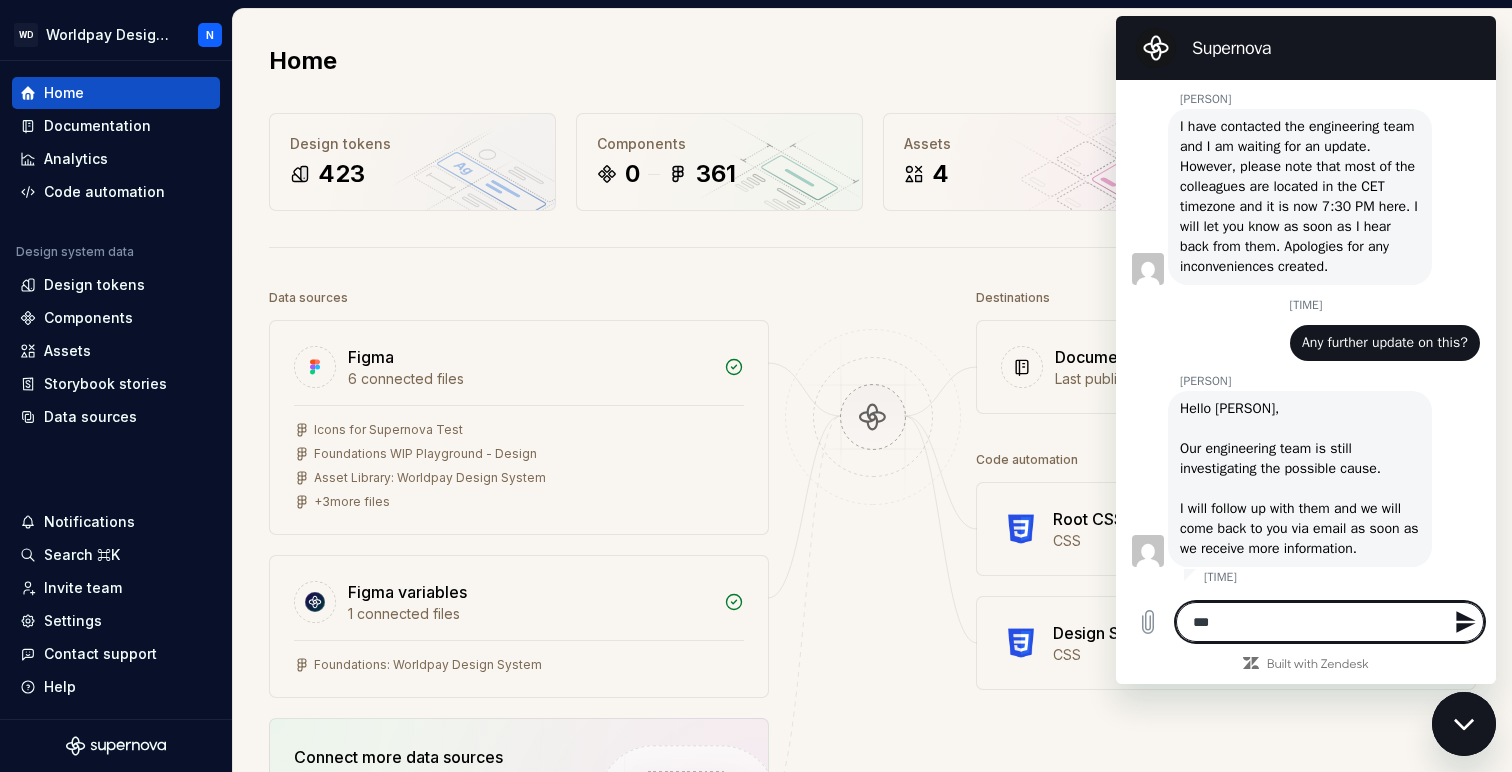 type on "***" 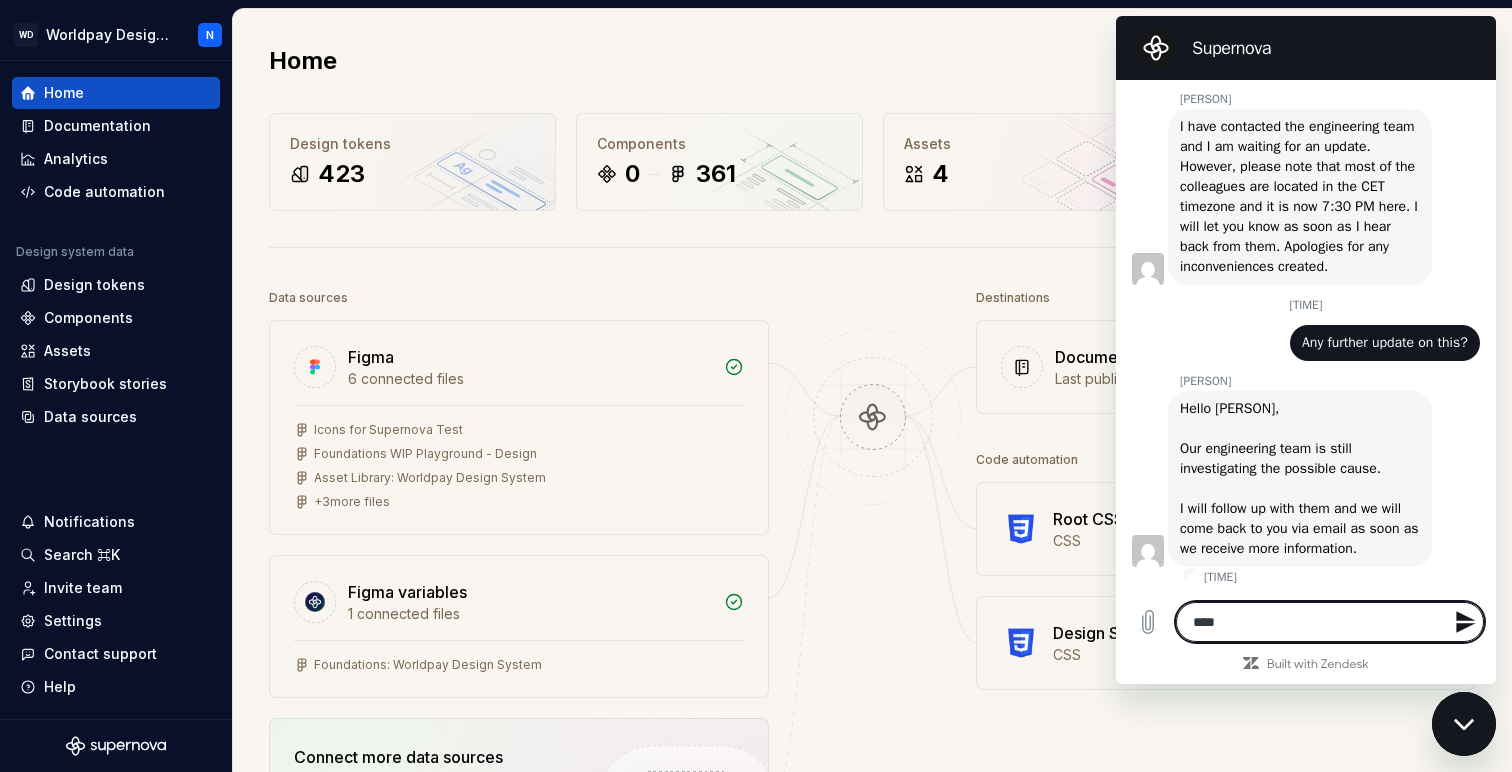 type on "*****" 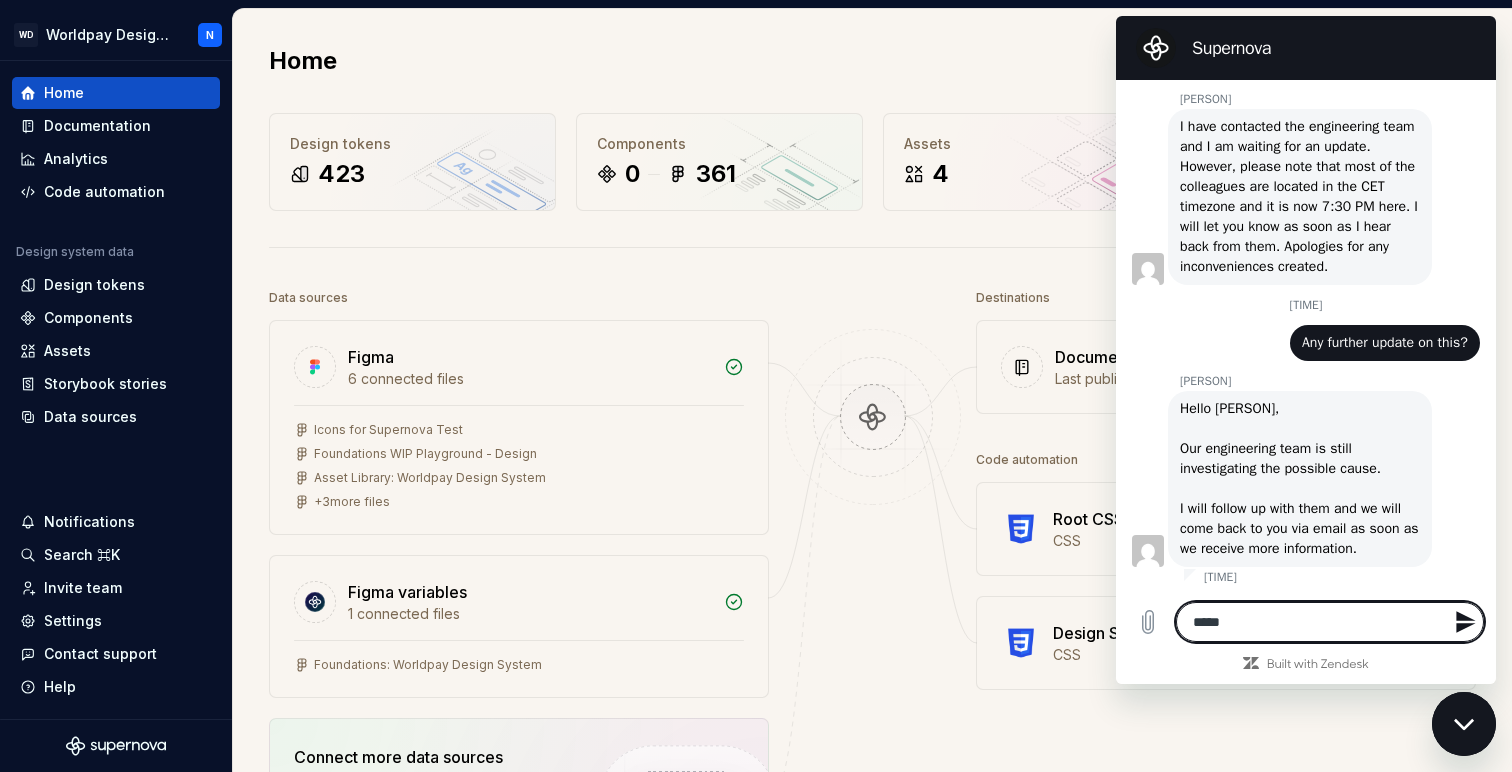 type on "******" 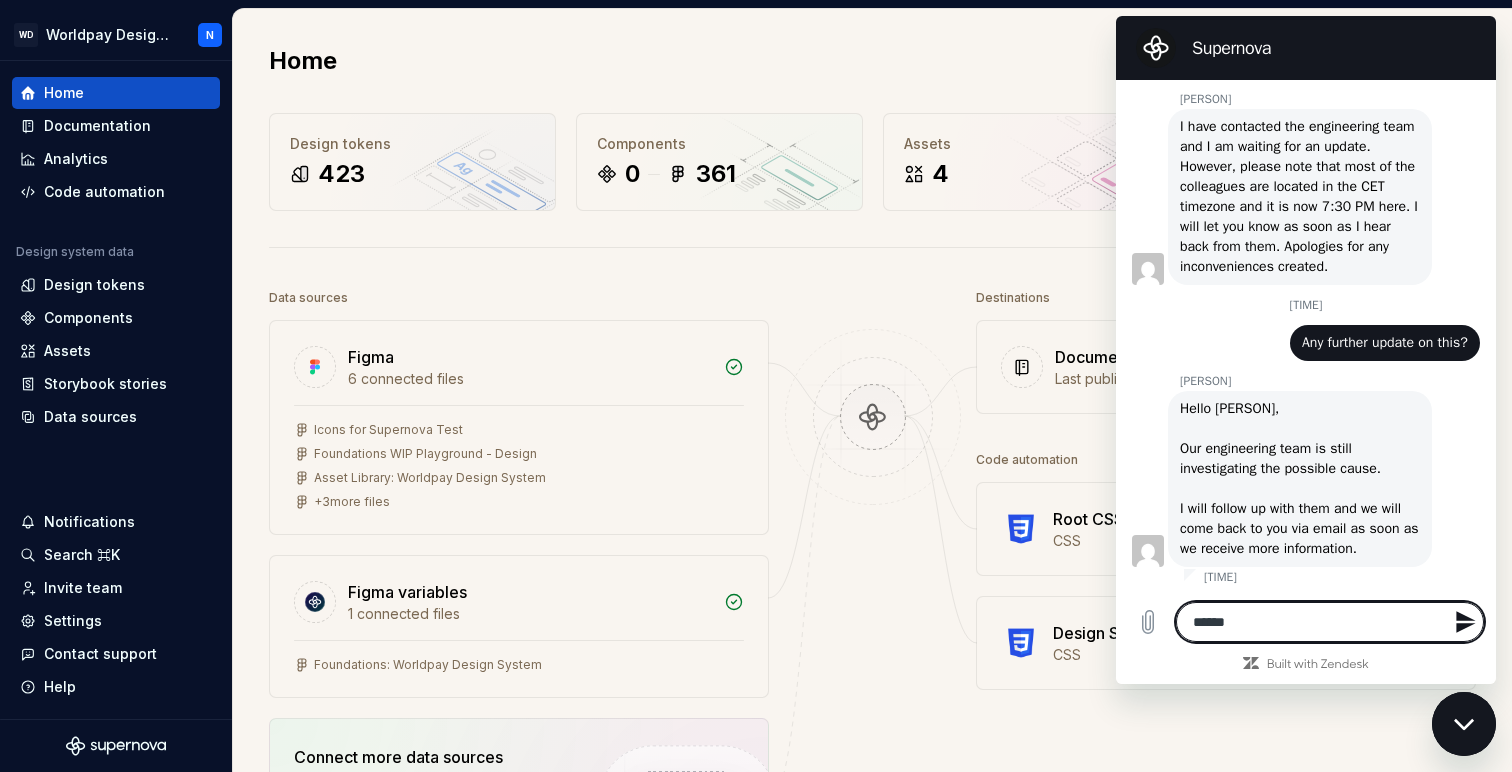 type on "*******" 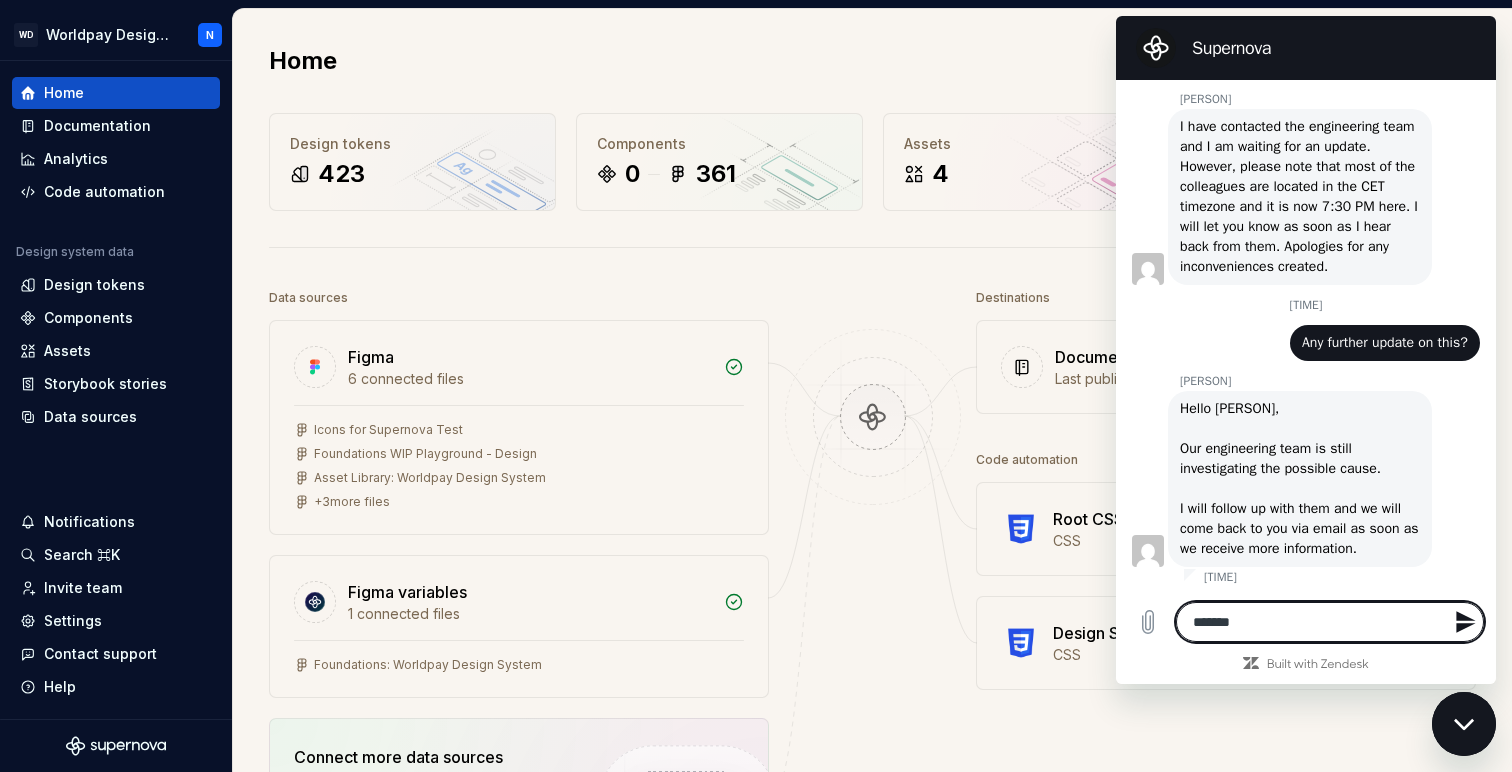 type on "*" 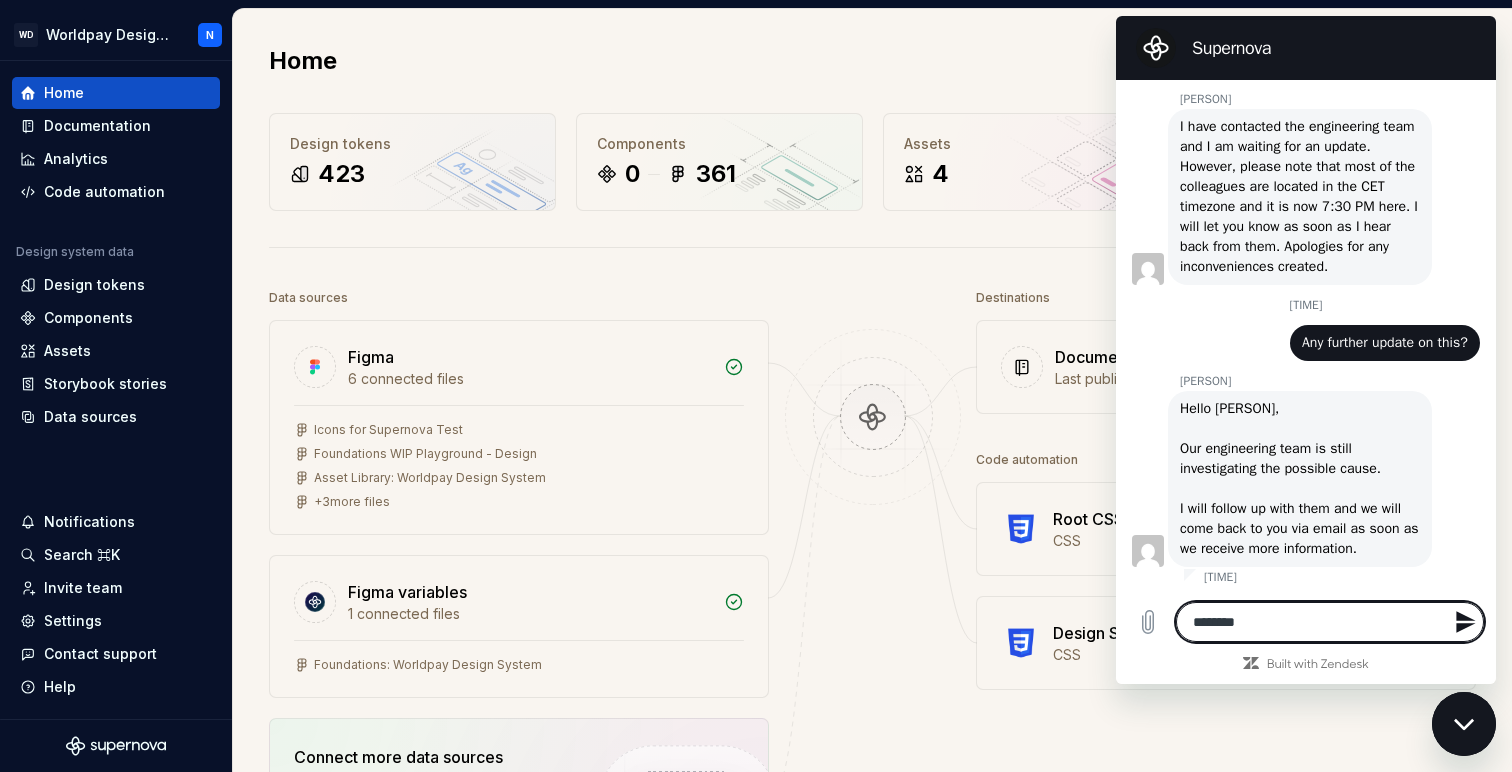 type on "*********" 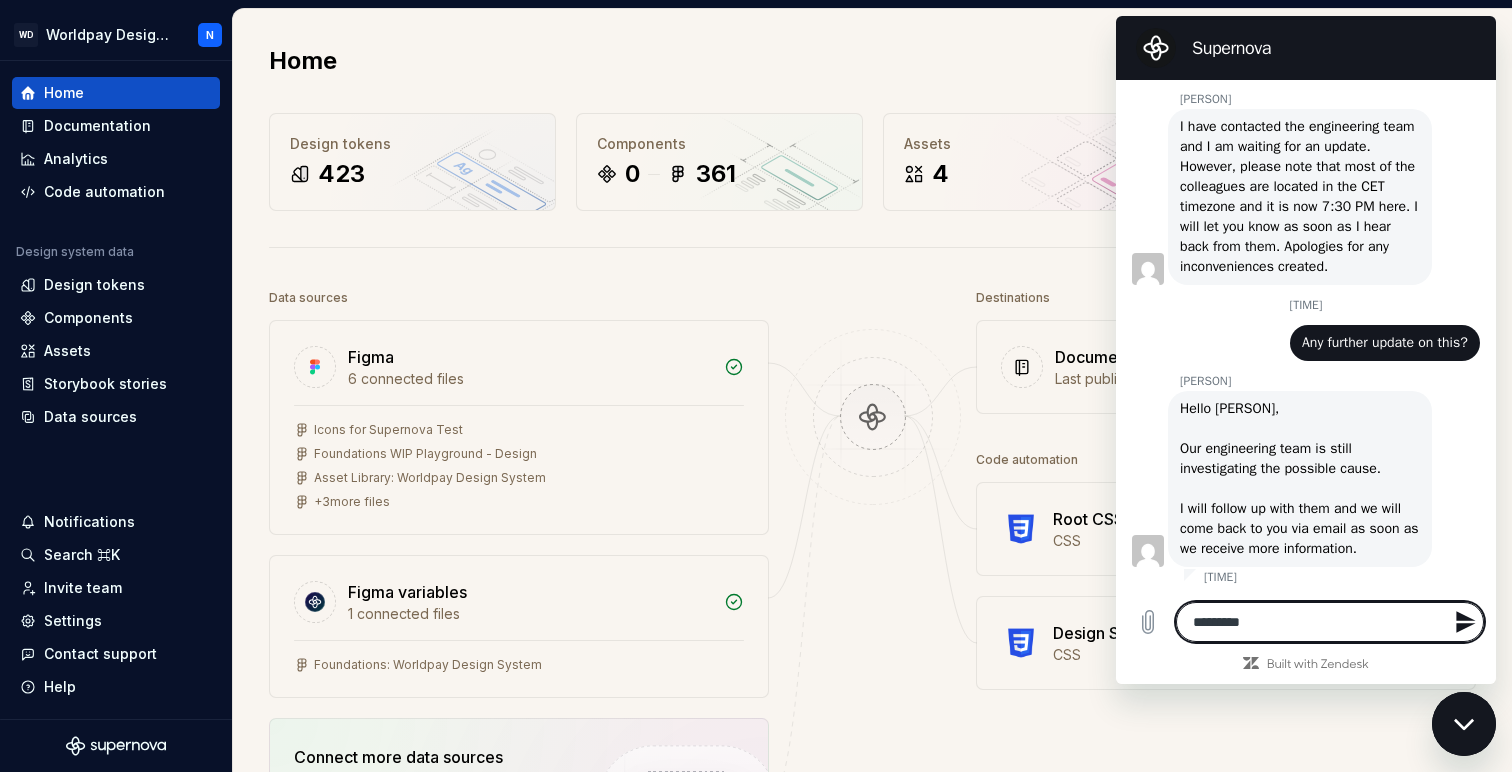 type on "**********" 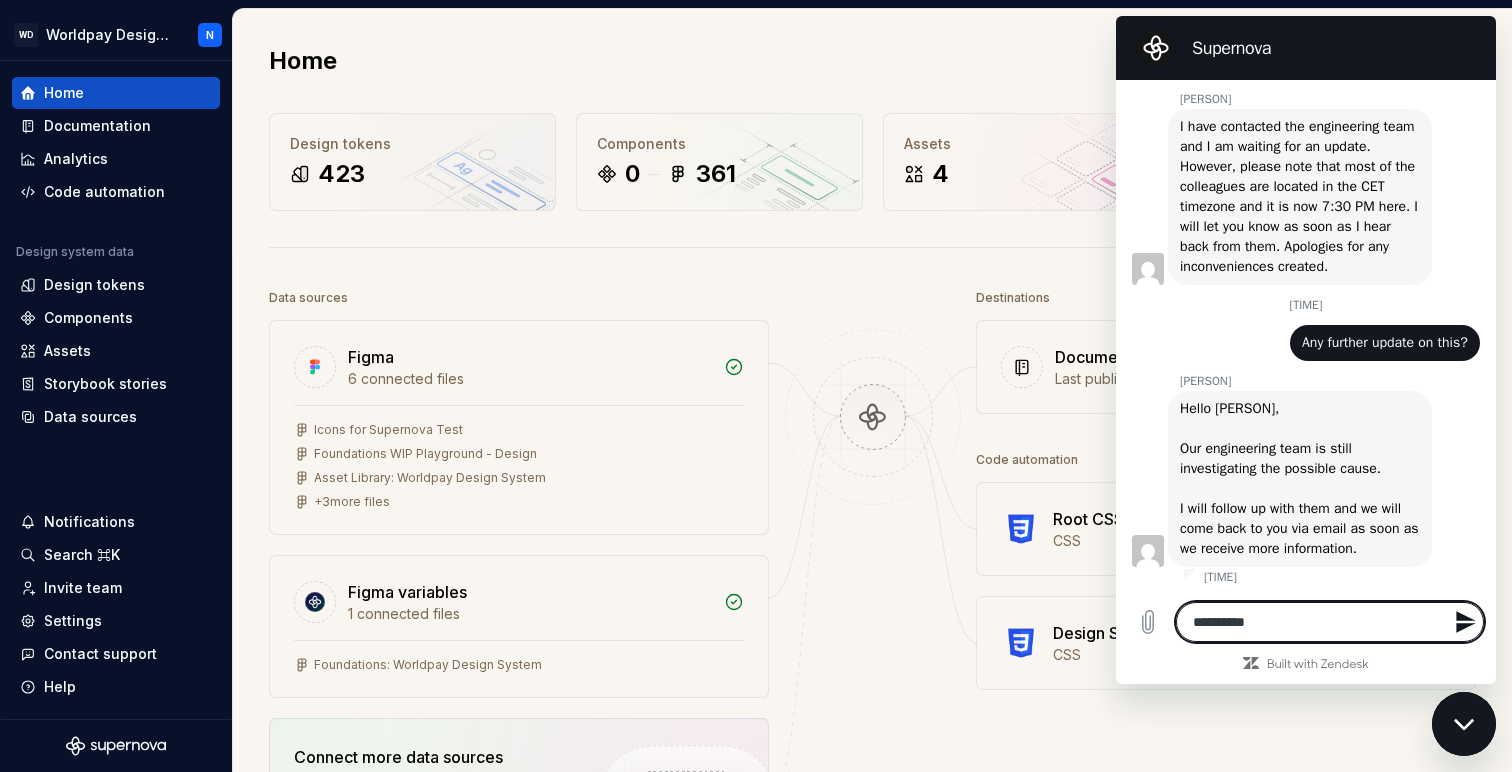 type on "**********" 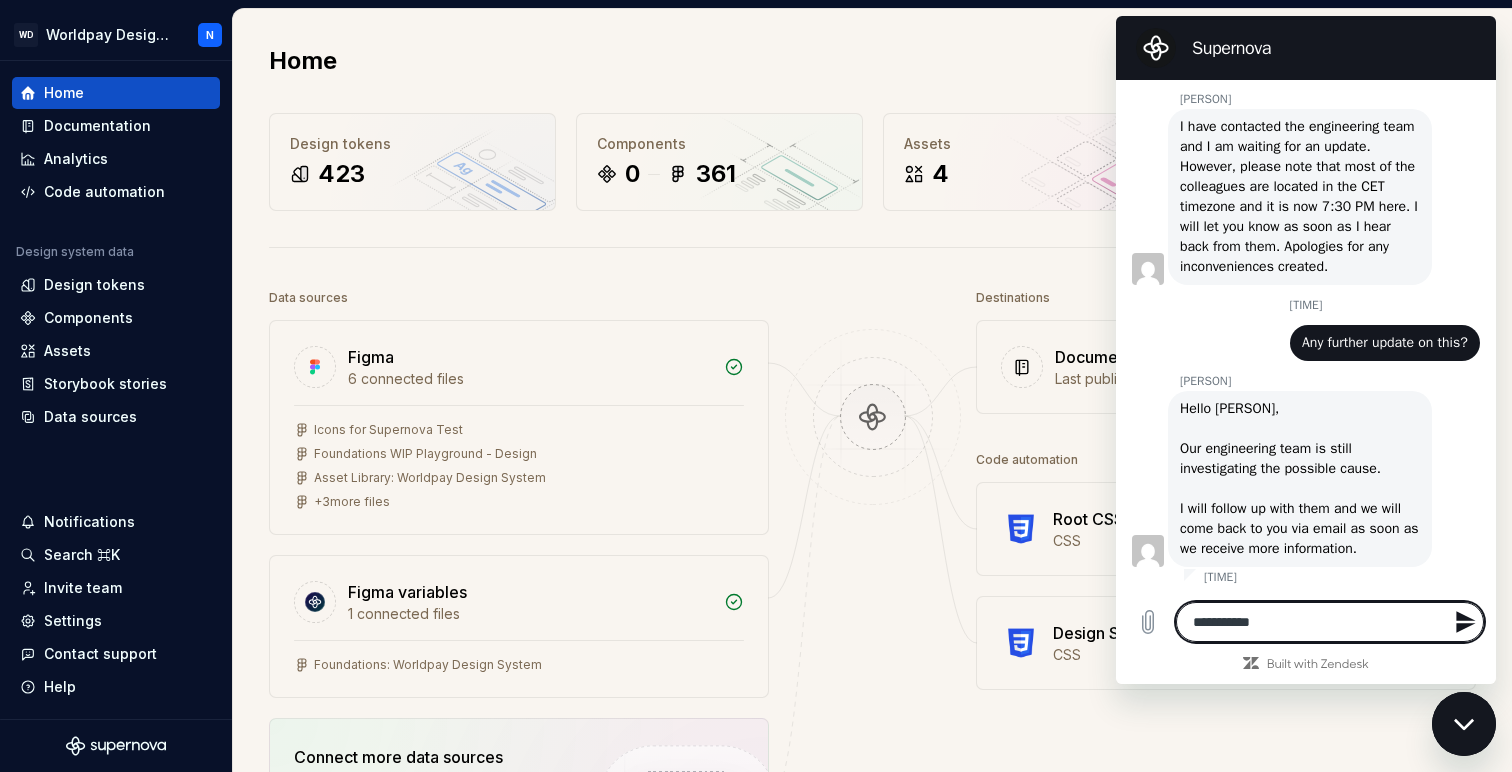 type 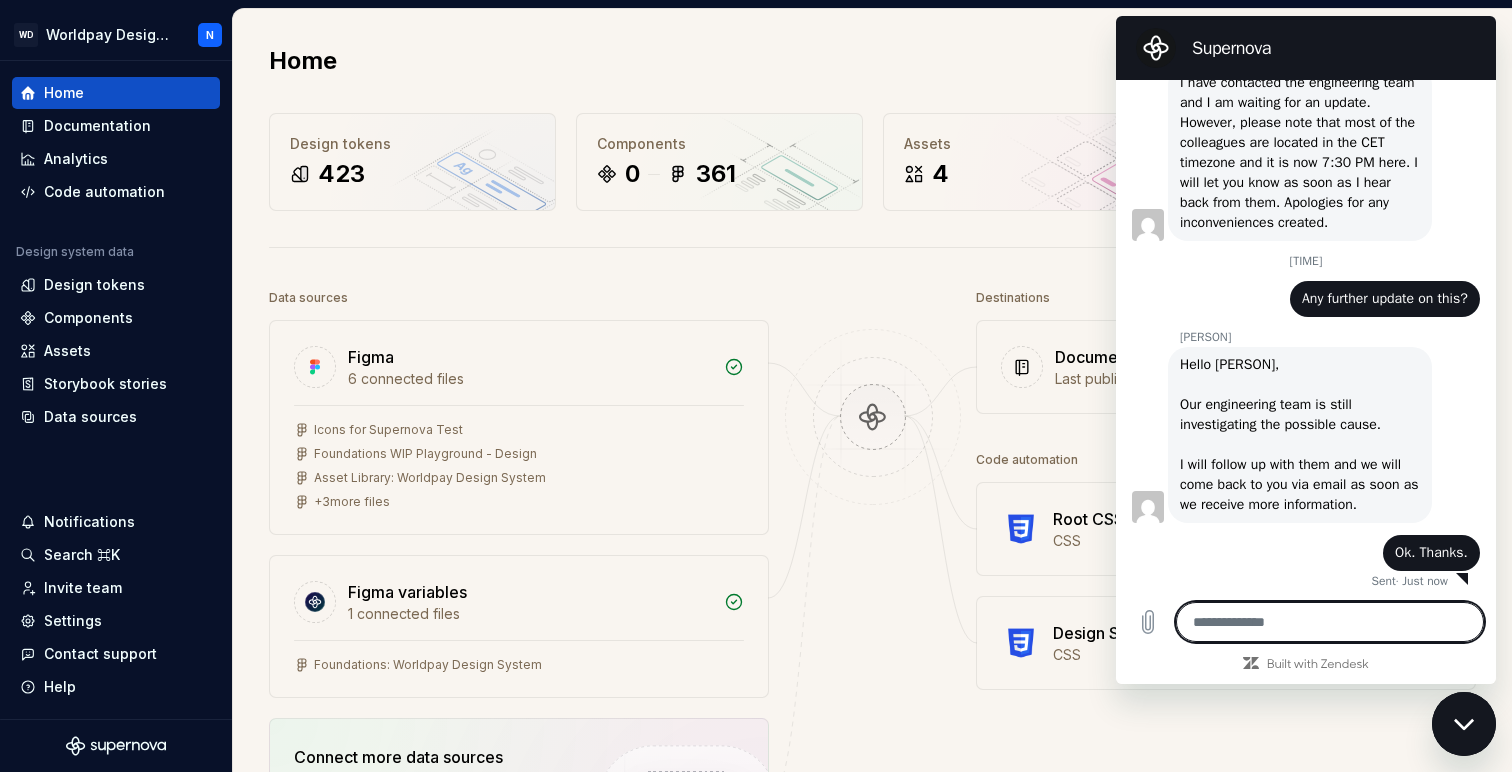 scroll, scrollTop: 6045, scrollLeft: 0, axis: vertical 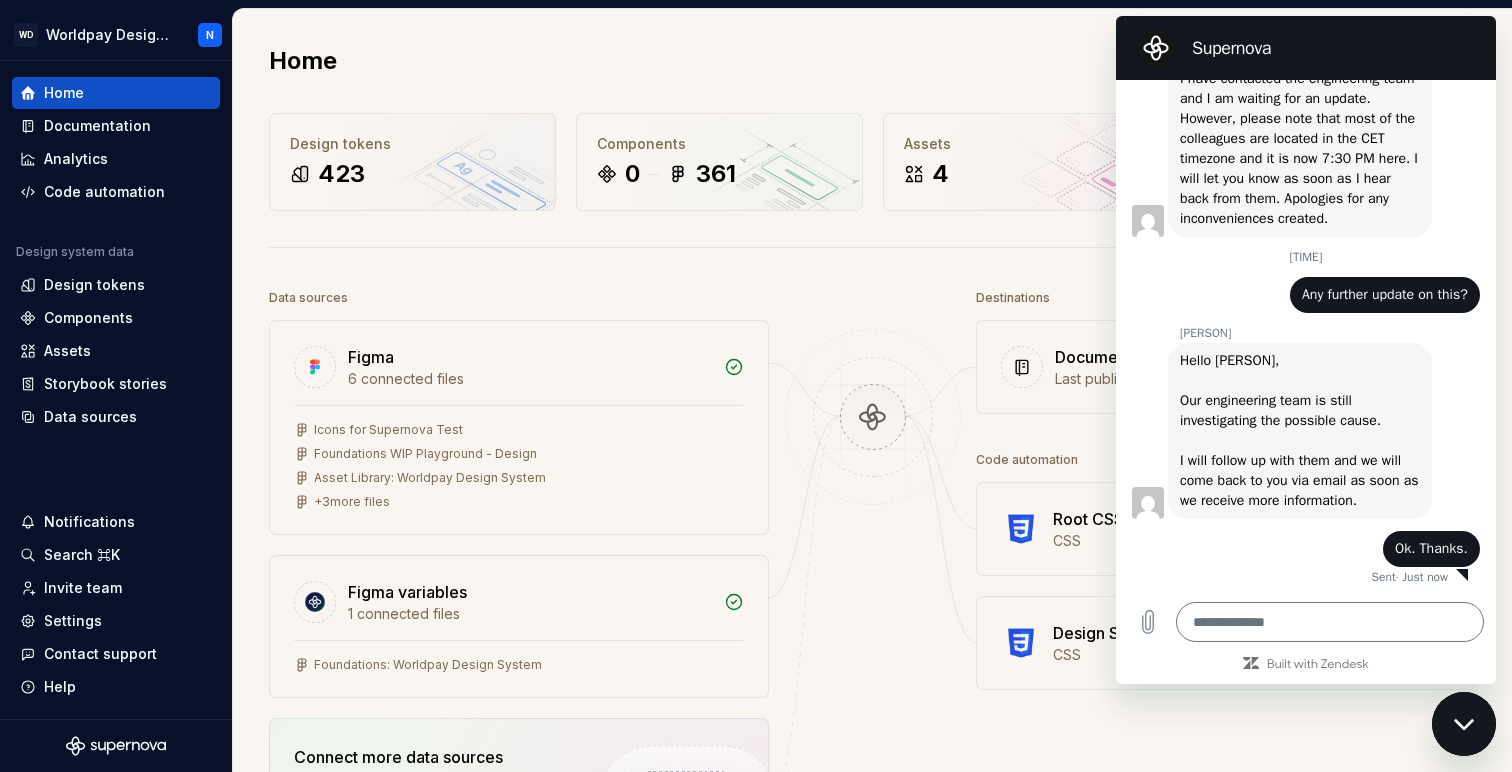 click on "Home Design tokens 423 Components 0 361 Assets 4 Docs pages 19 Data sources Figma 6 connected files Icons for Supernova Test Foundations WIP Playground - Design Asset Library: Worldpay Design System +  3  more   files Figma variables 1 connected files Foundations: Worldpay Design System Connect more data sources Bring all your design system data together. Connect new Dismiss Destinations Documentation Last published 3 hours ago Open editor Code automation New pipeline Root CSS for ionic-framework CSS Design System WebComponent Core CSS" at bounding box center [872, 554] 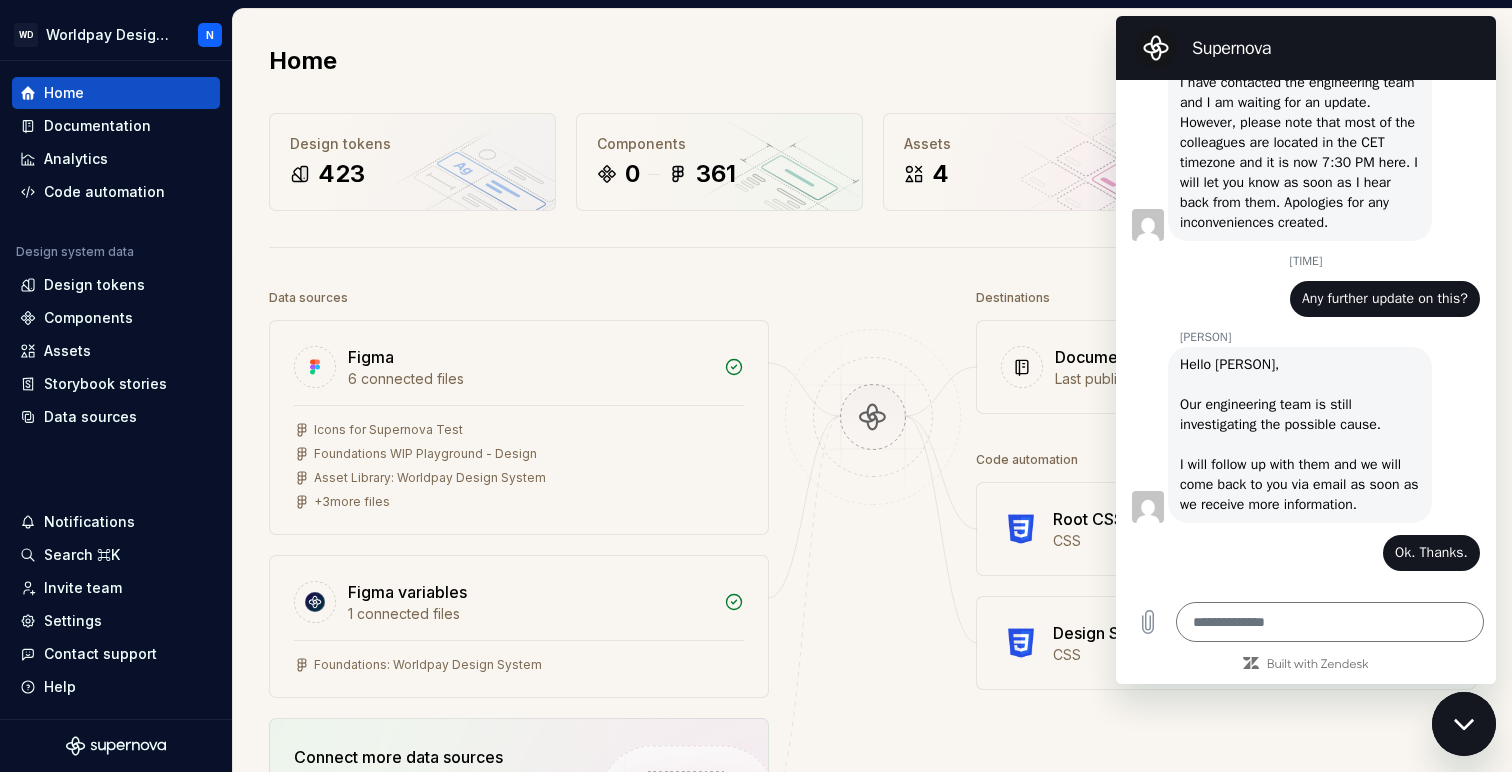 scroll, scrollTop: 6045, scrollLeft: 0, axis: vertical 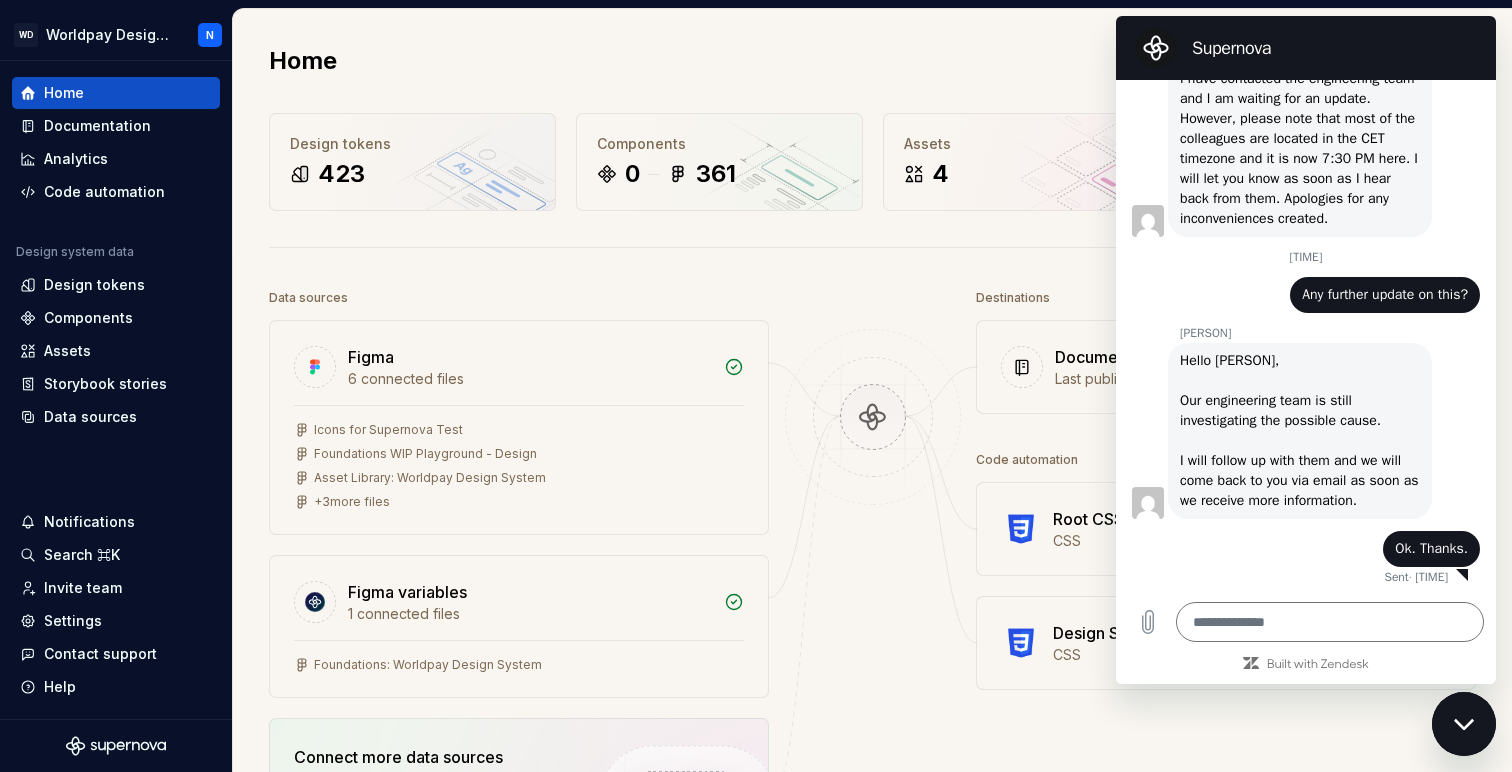 type on "*" 